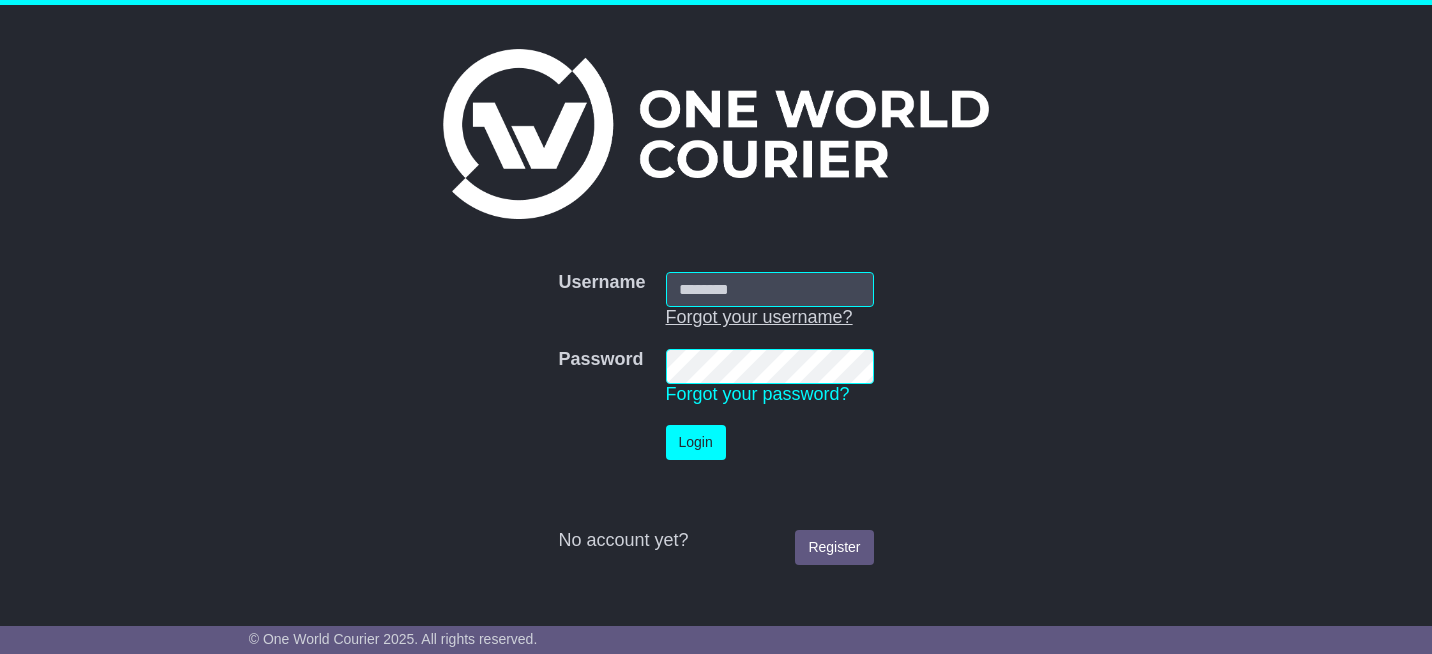 scroll, scrollTop: 0, scrollLeft: 0, axis: both 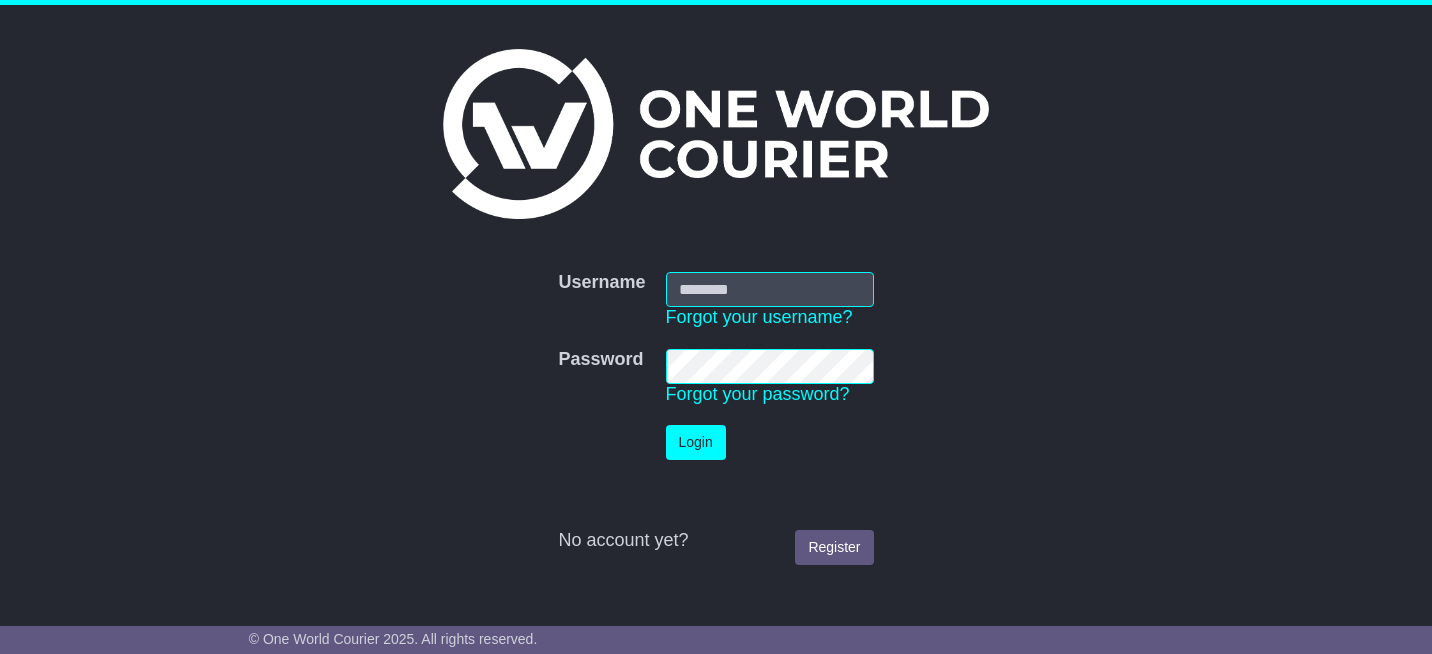 type on "**********" 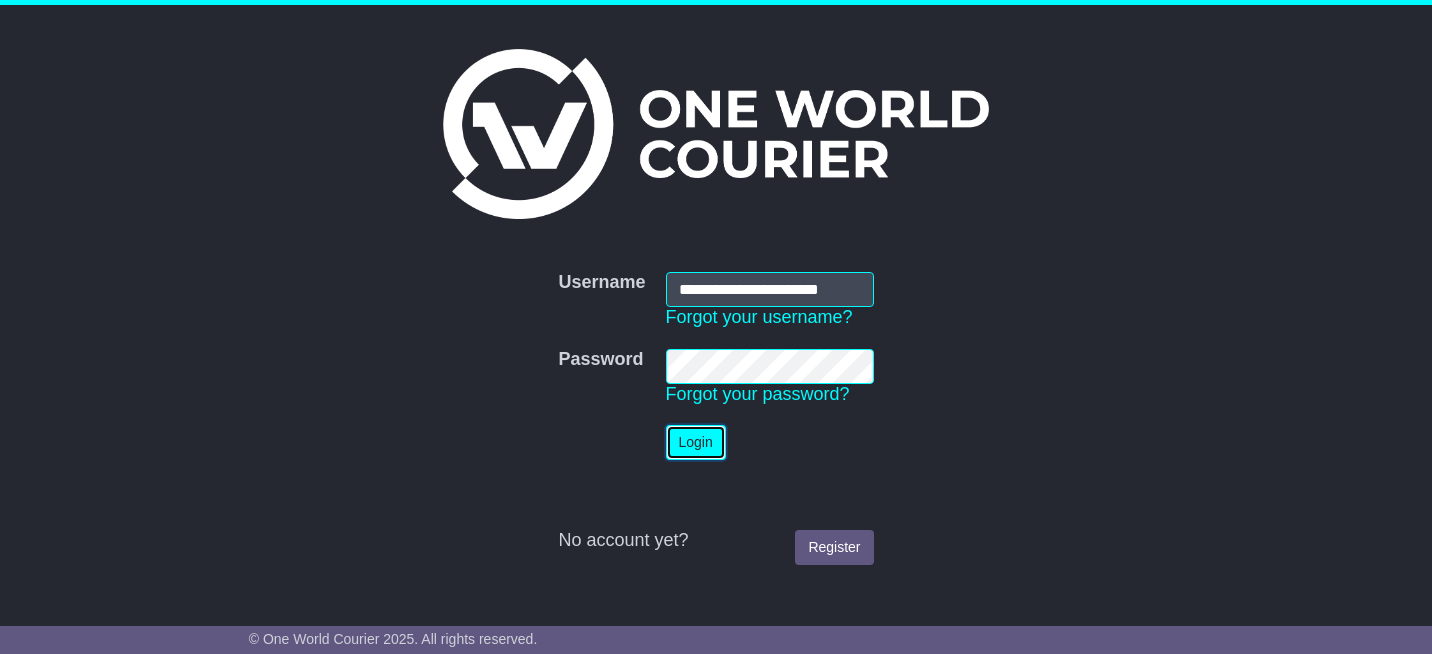 click on "Login" at bounding box center [696, 442] 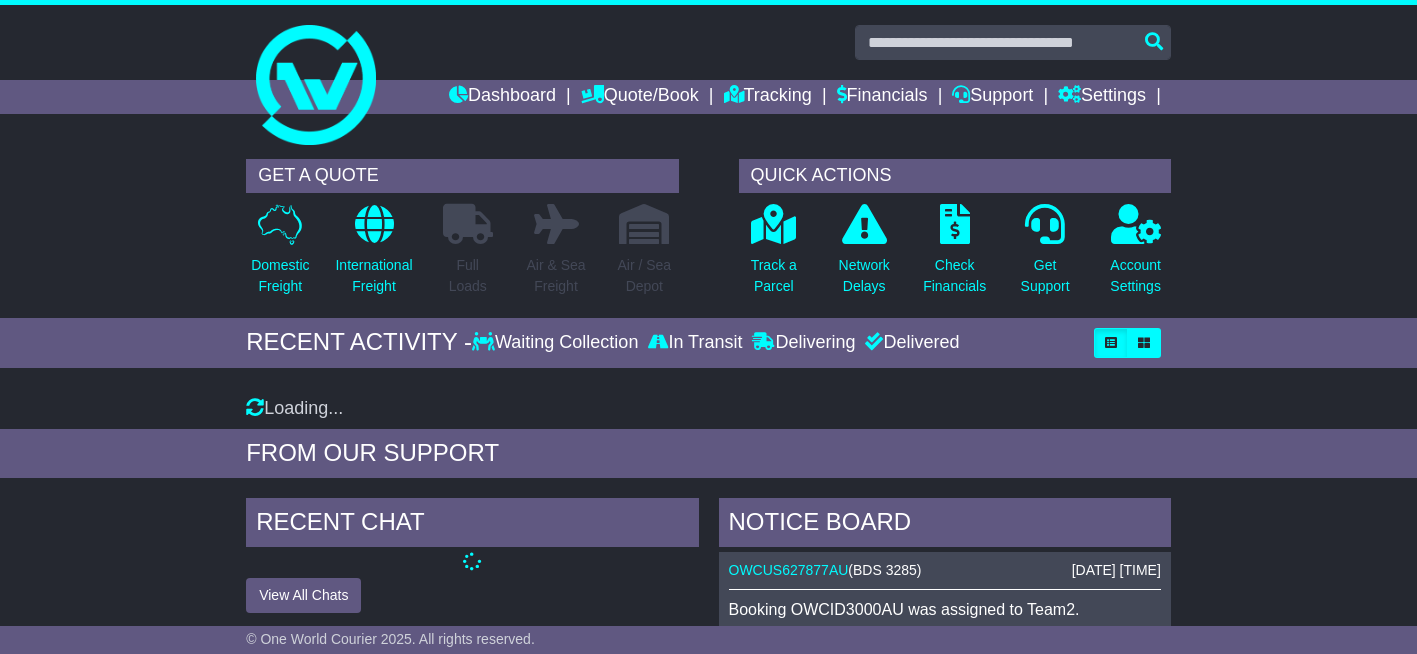 scroll, scrollTop: 0, scrollLeft: 0, axis: both 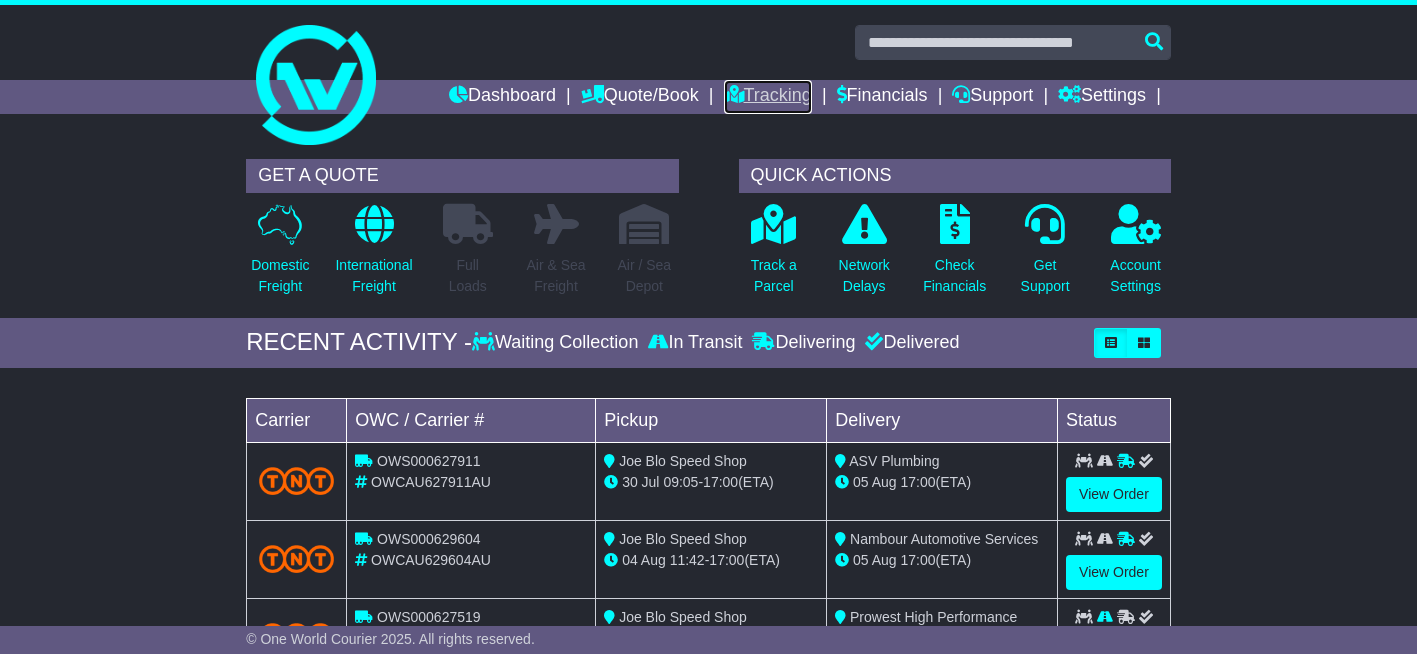 click on "Tracking" at bounding box center (768, 97) 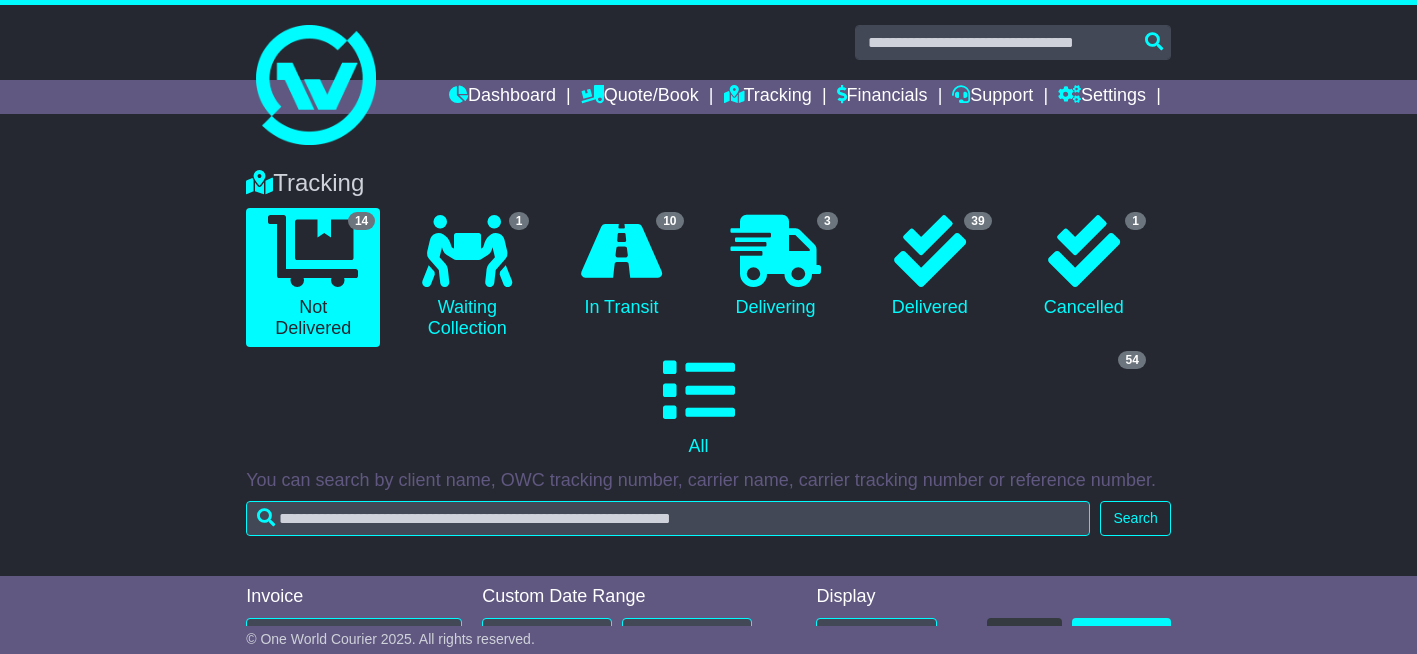 scroll, scrollTop: 0, scrollLeft: 0, axis: both 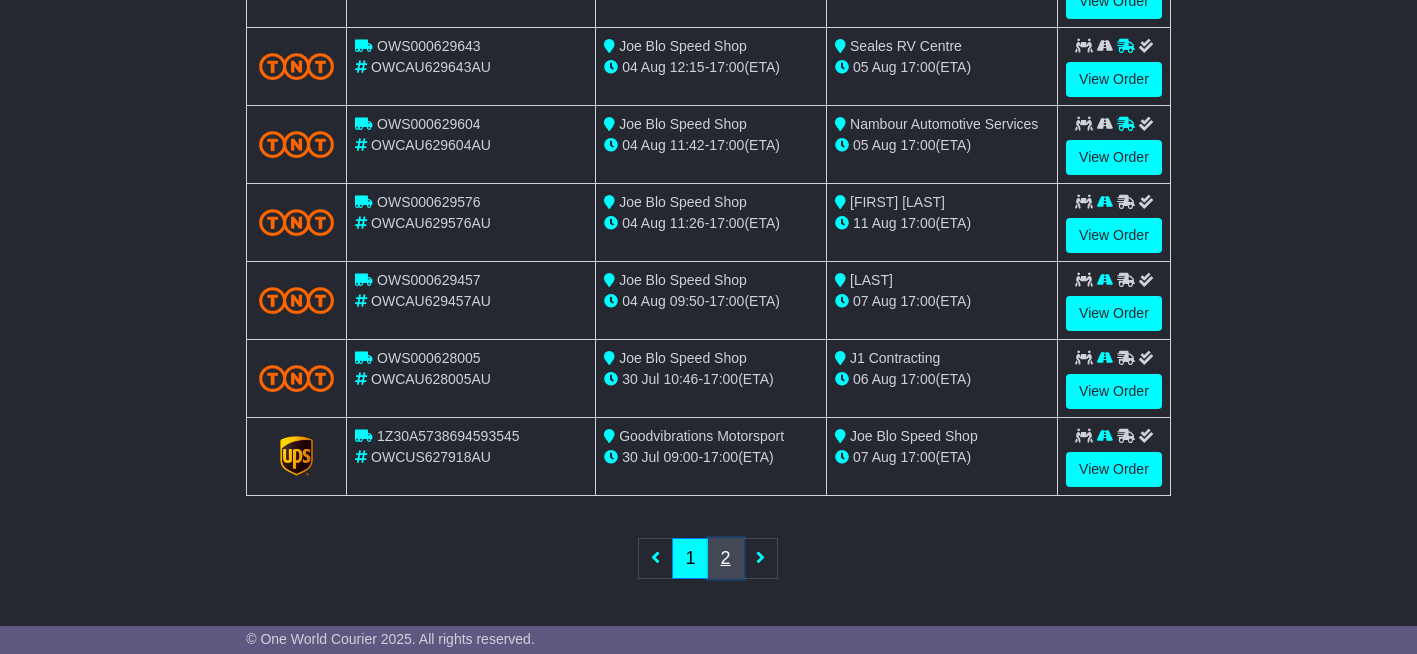 click on "2" at bounding box center [726, 558] 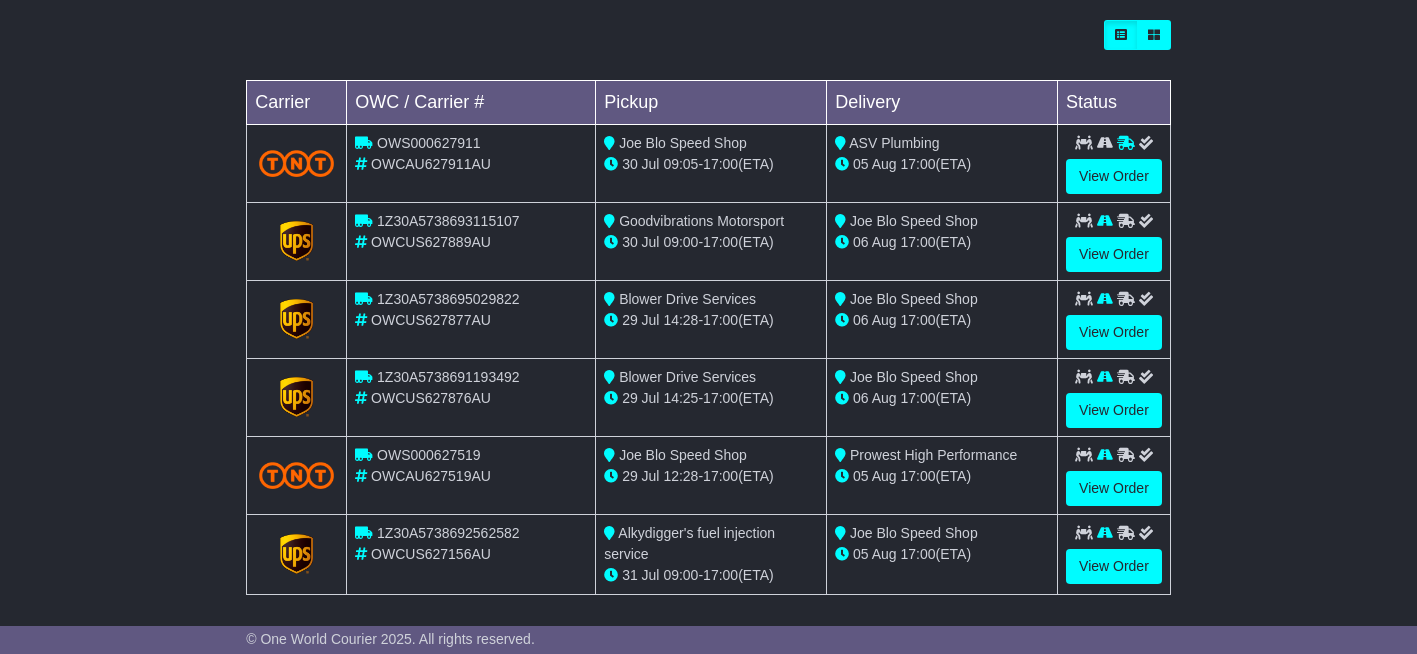 scroll, scrollTop: 687, scrollLeft: 0, axis: vertical 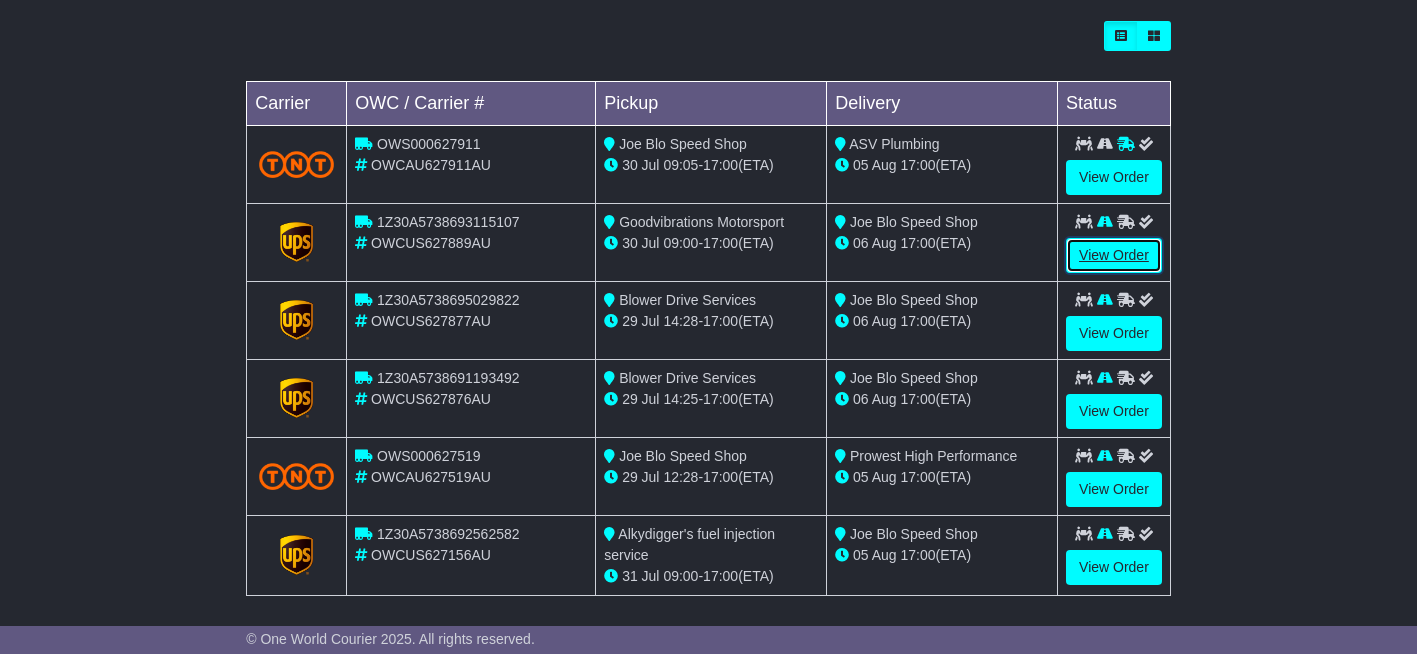 click on "View Order" at bounding box center [1114, 255] 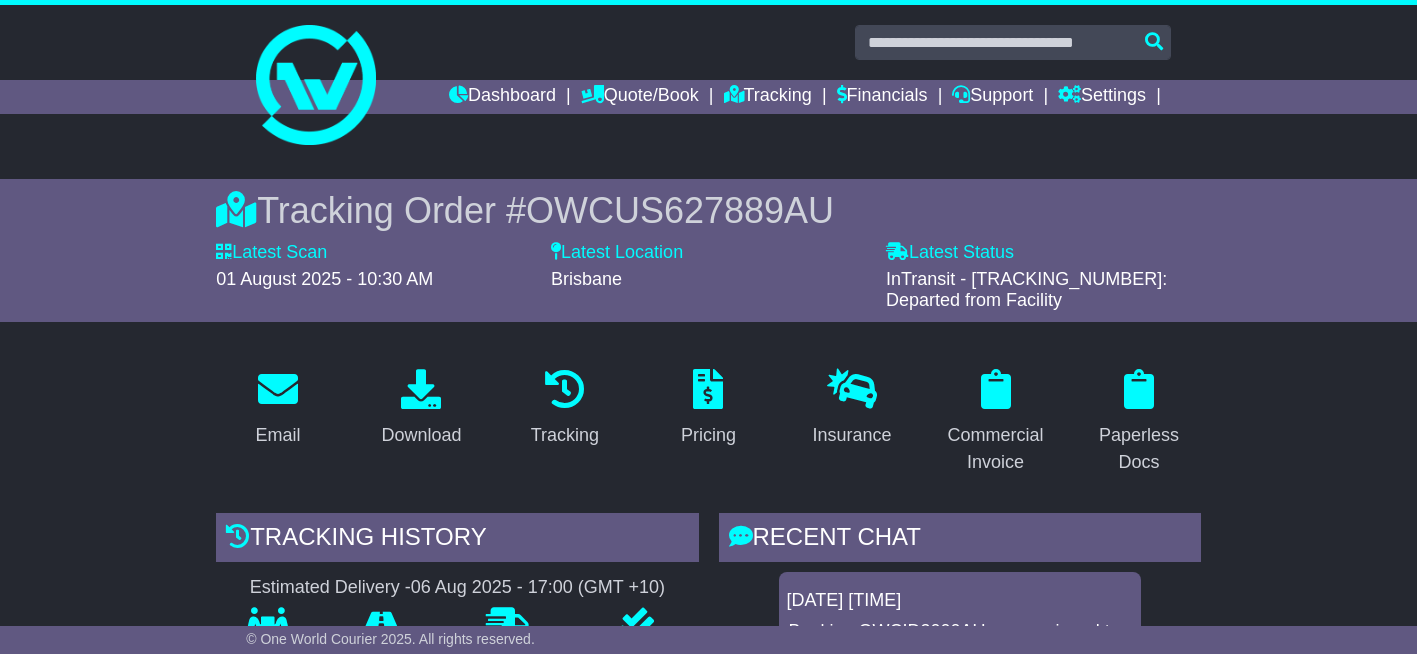 scroll, scrollTop: 0, scrollLeft: 0, axis: both 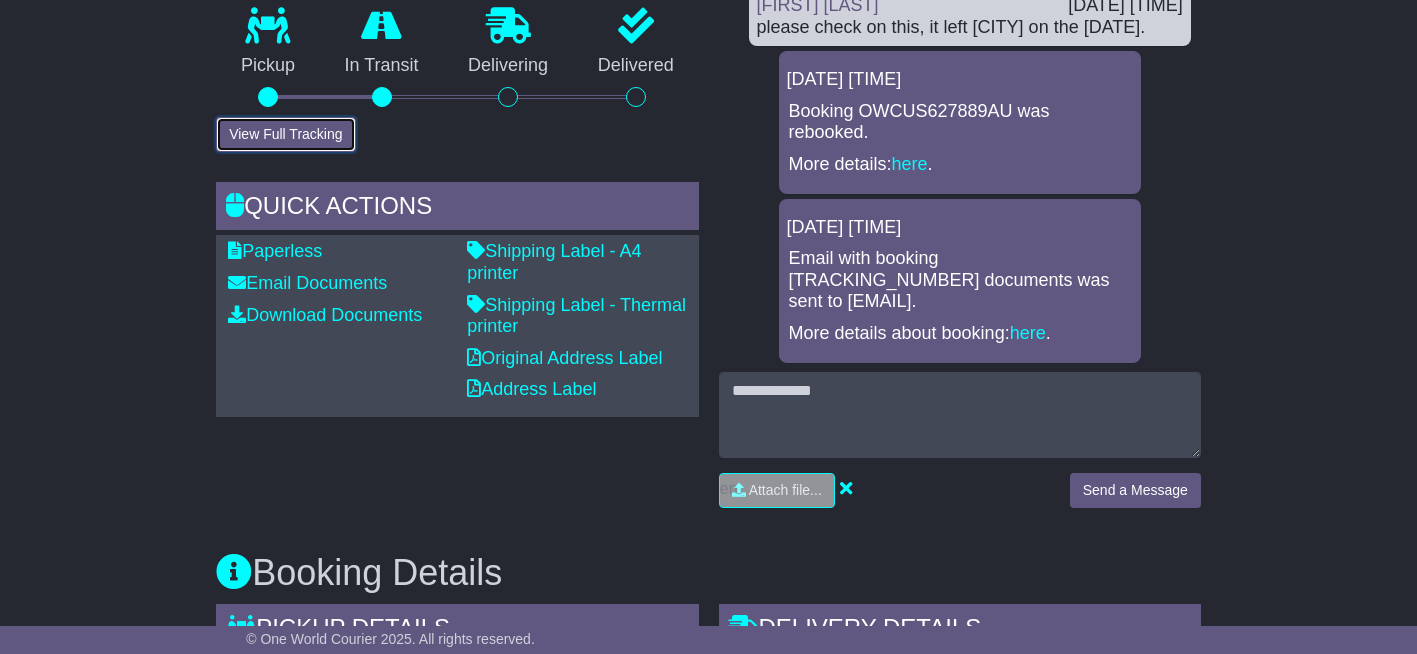 click on "View Full Tracking" at bounding box center (285, 134) 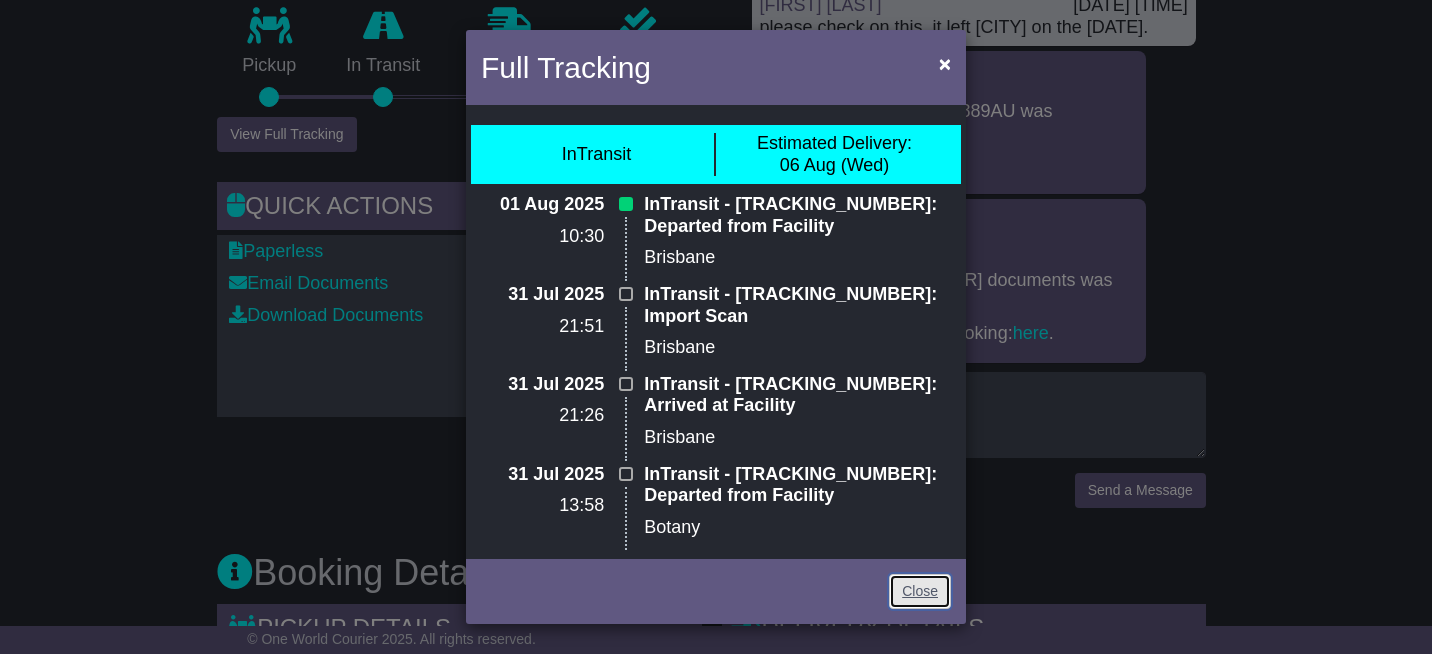 click on "Close" at bounding box center (920, 591) 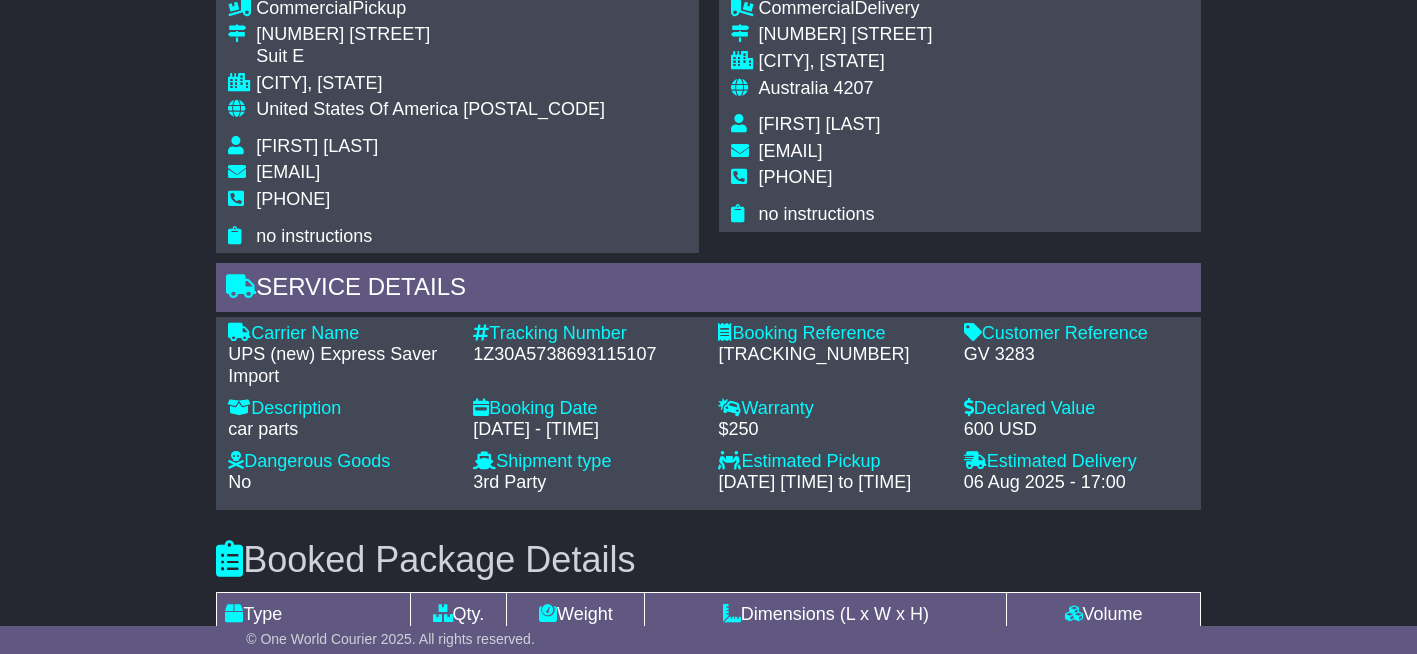 scroll, scrollTop: 1300, scrollLeft: 0, axis: vertical 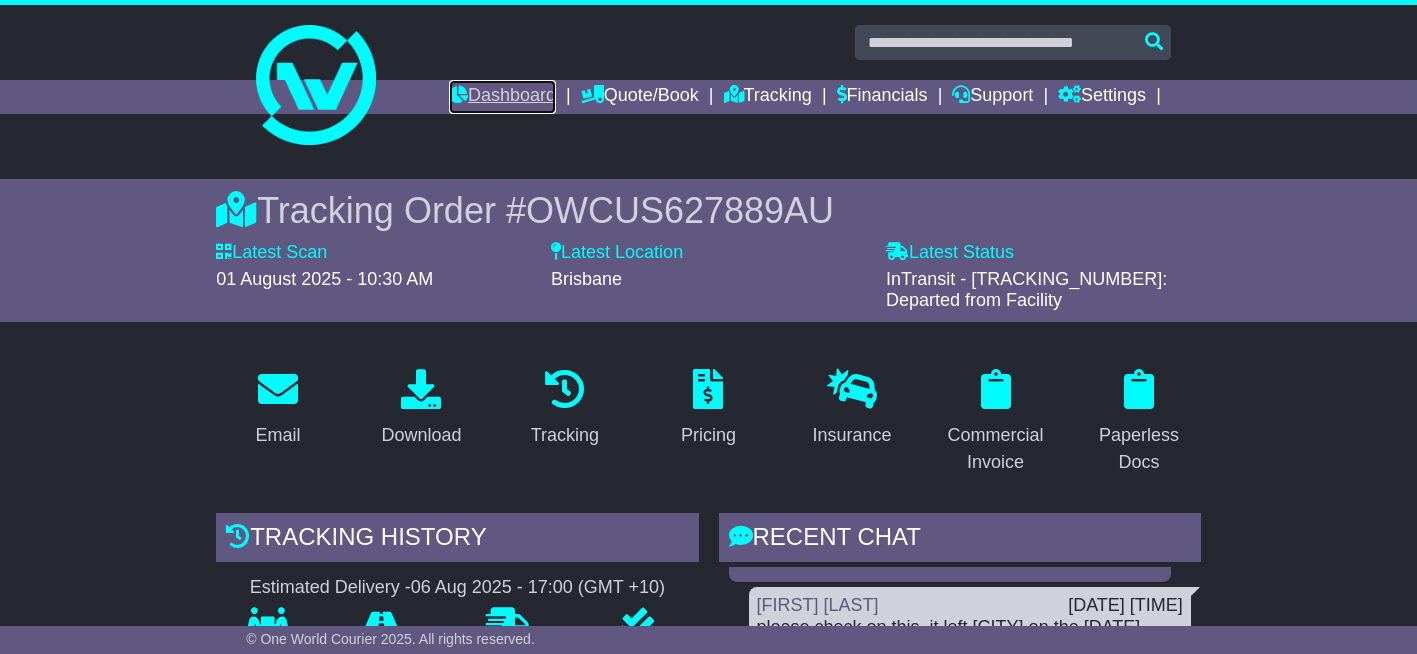 click on "Dashboard" at bounding box center [502, 97] 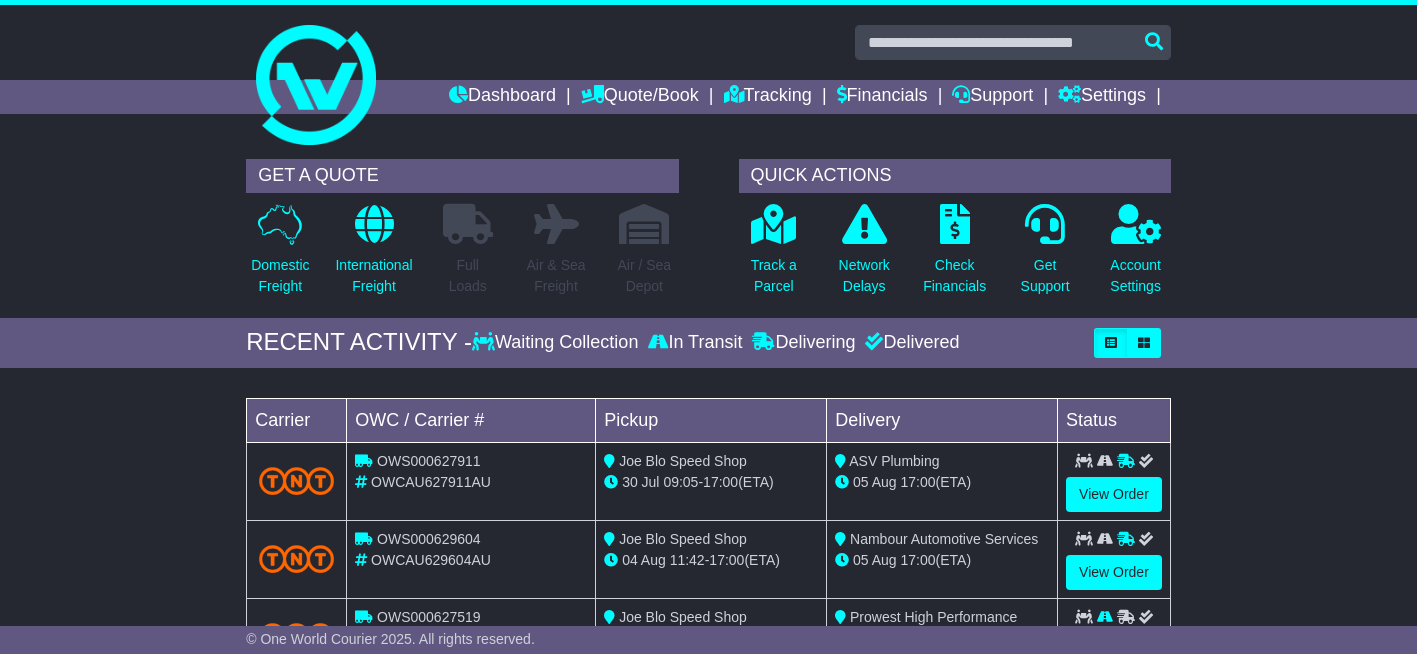 scroll, scrollTop: 0, scrollLeft: 0, axis: both 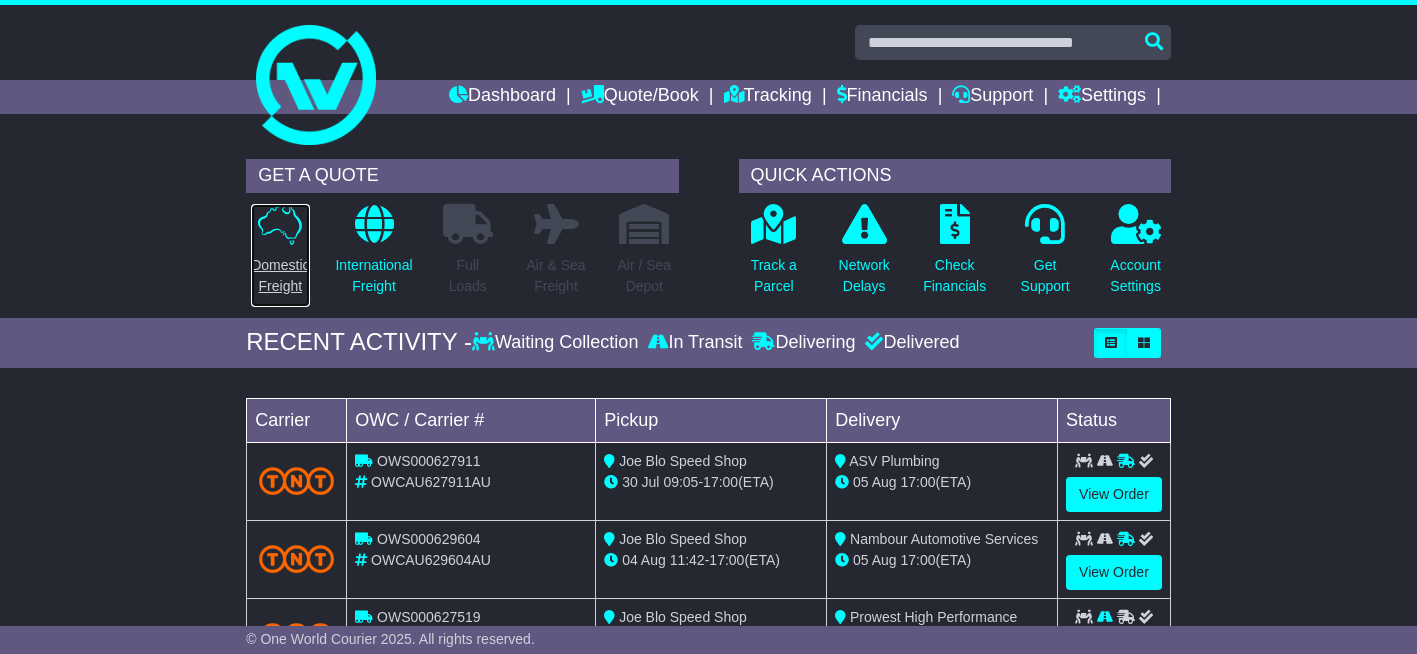 click at bounding box center [280, 224] 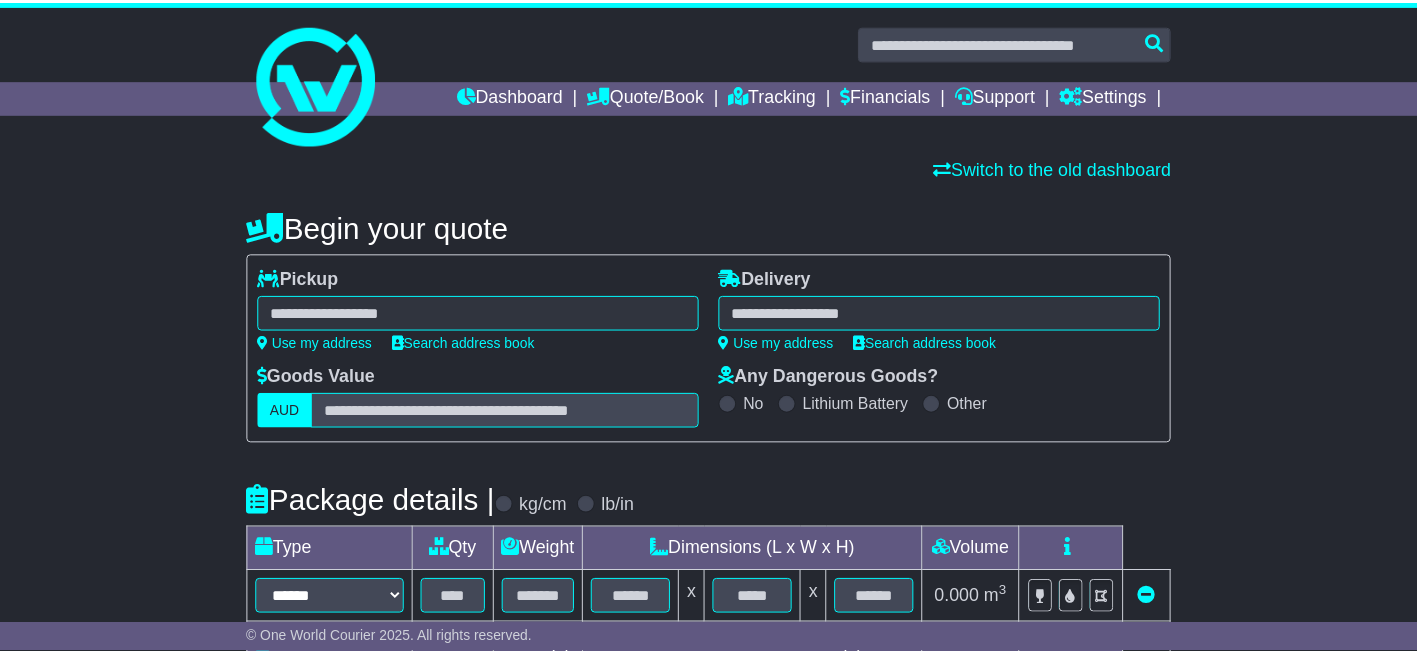 scroll, scrollTop: 0, scrollLeft: 0, axis: both 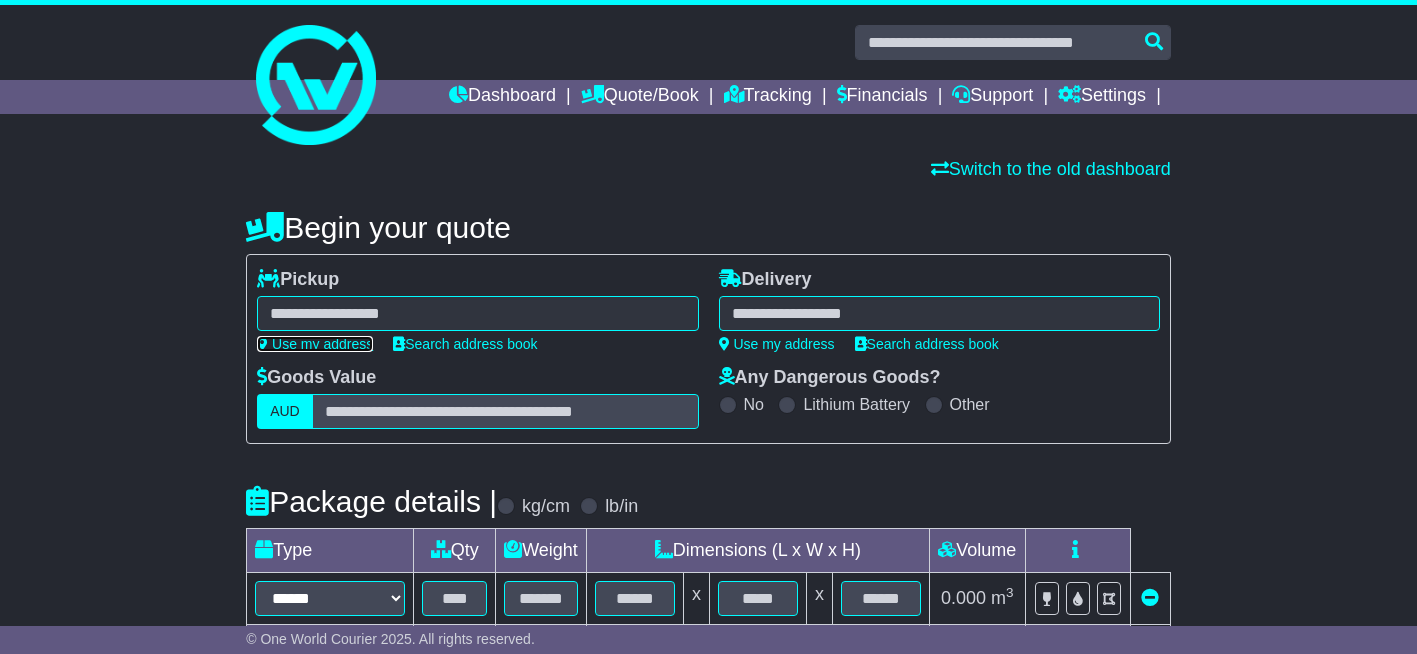 click on "Use my address" at bounding box center [315, 344] 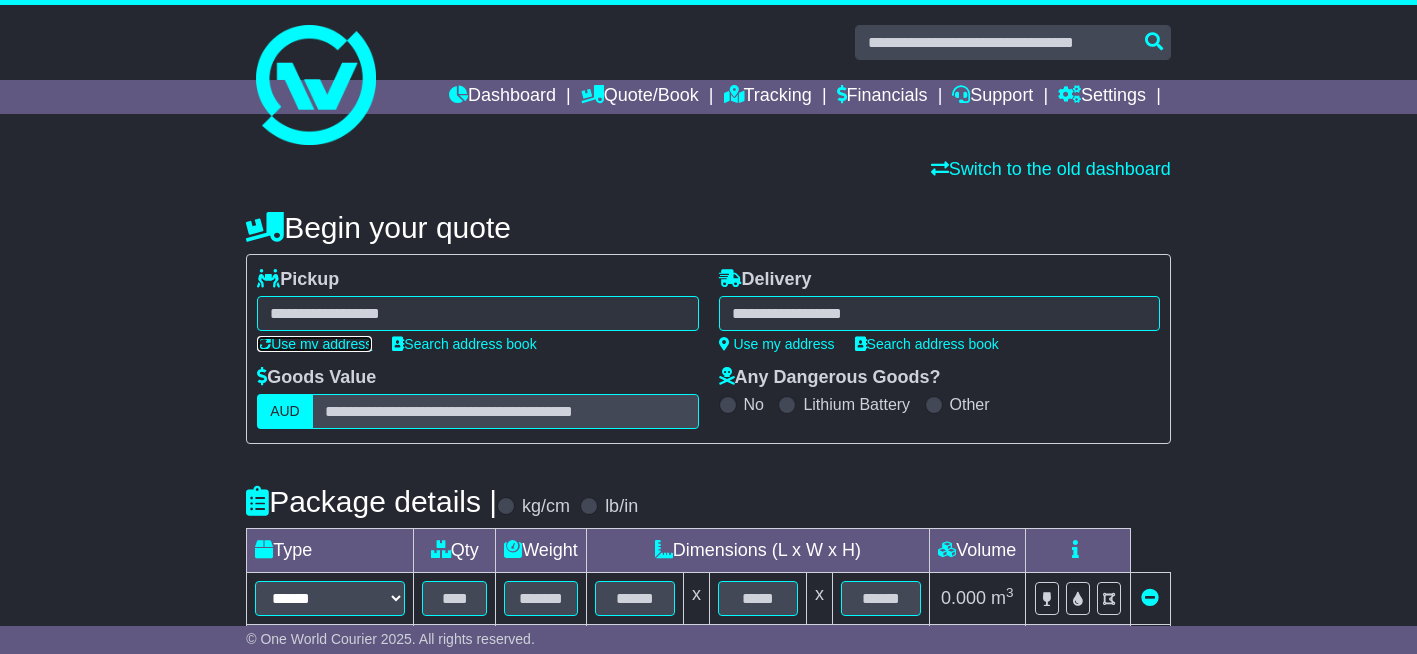 type on "**********" 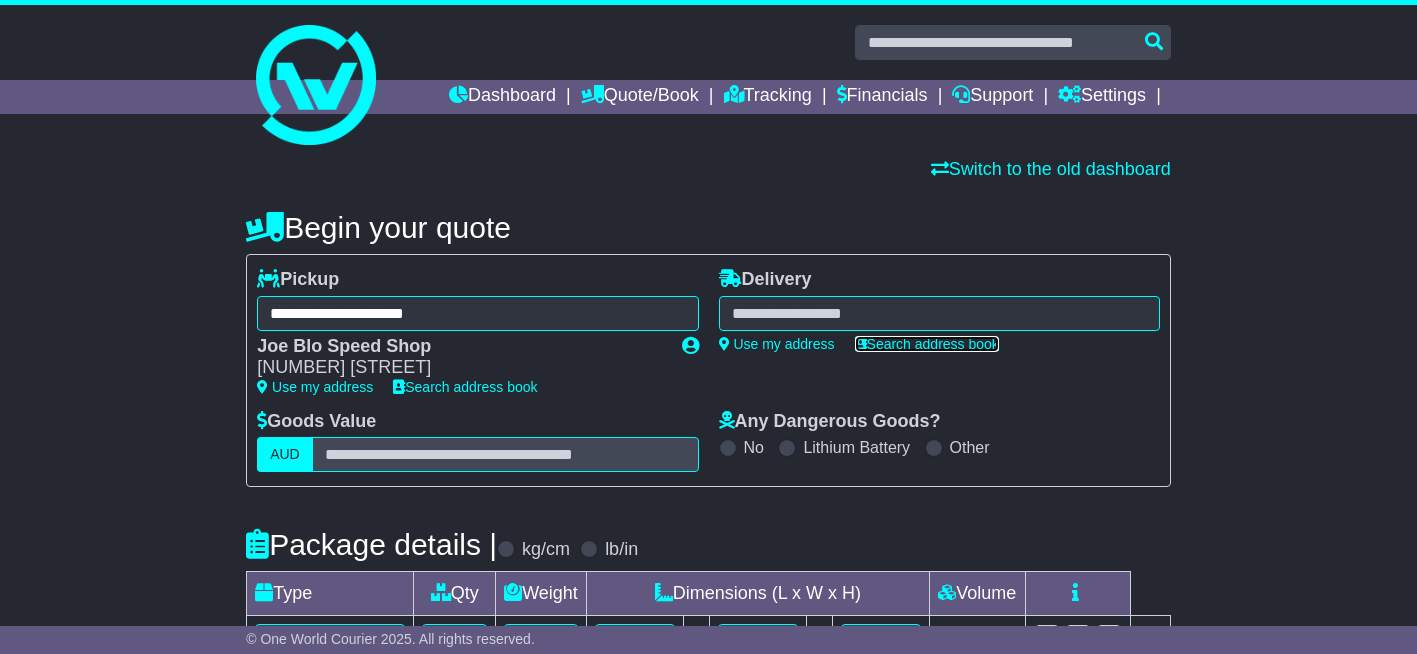 click on "Search address book" at bounding box center (927, 344) 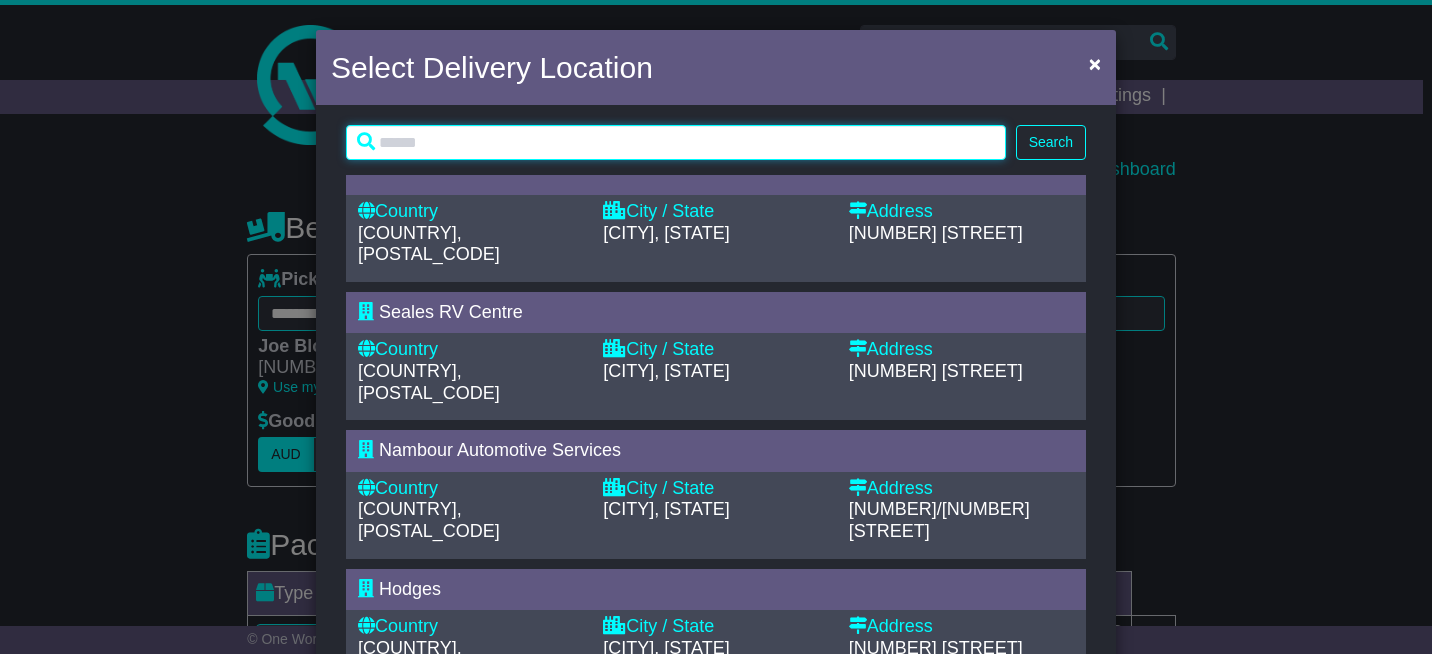 click at bounding box center (676, 142) 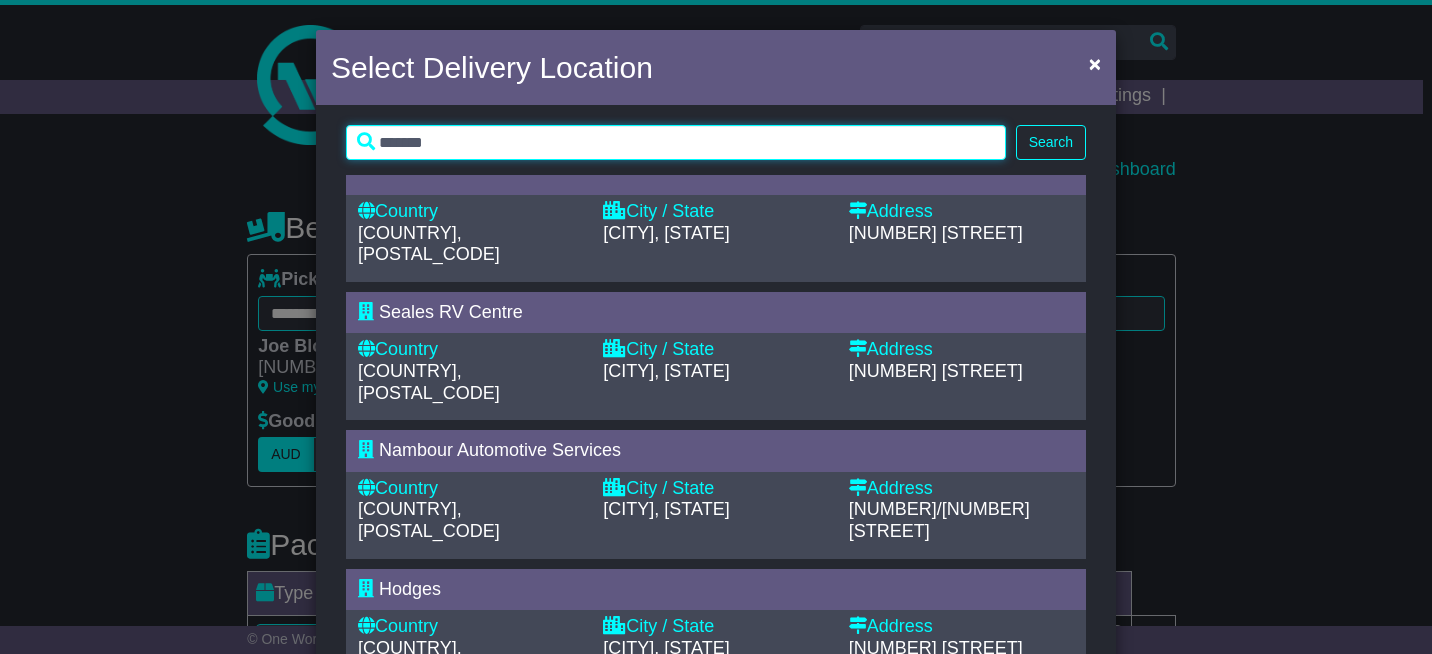 type on "*******" 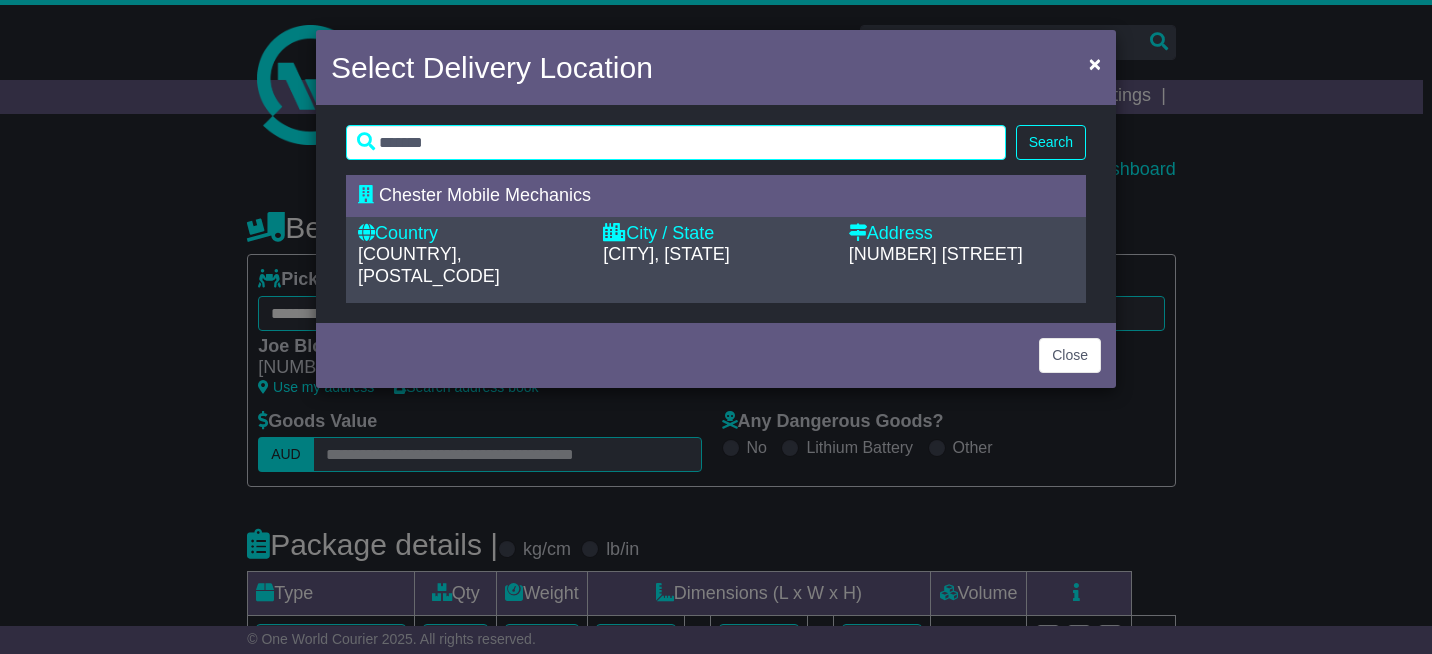 click on "Country" at bounding box center [470, 234] 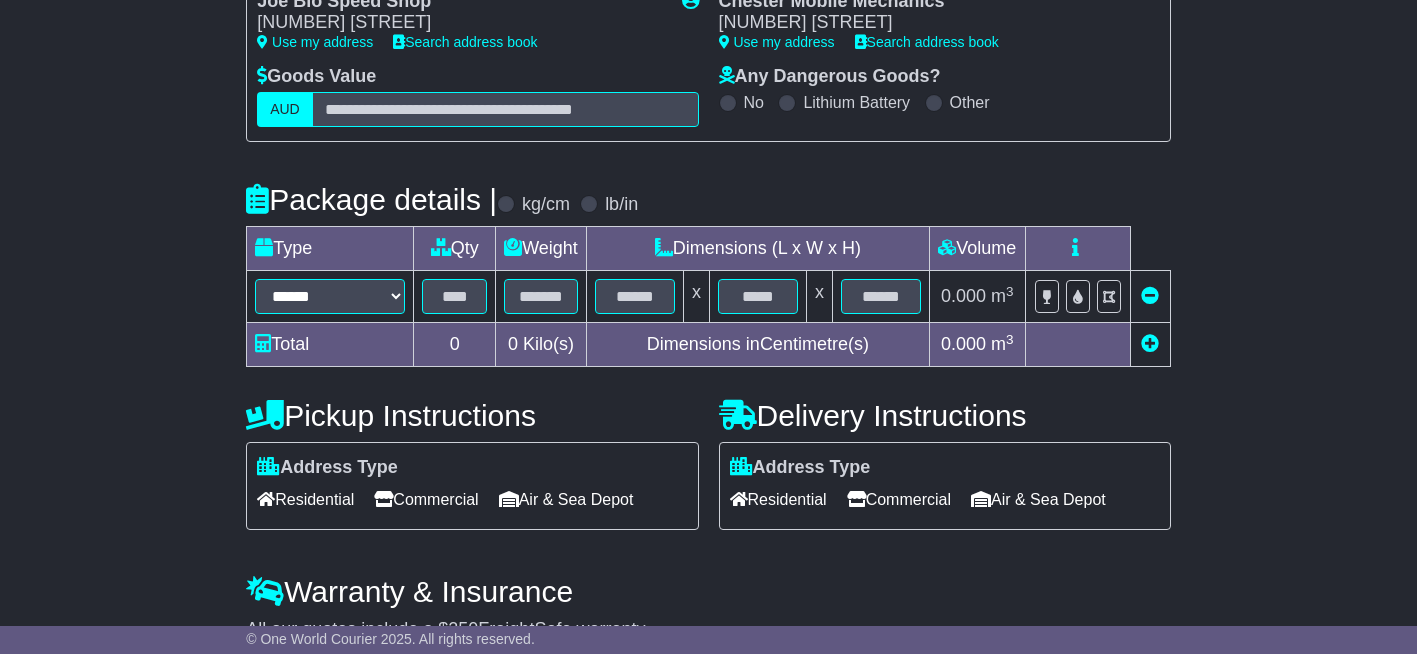 scroll, scrollTop: 400, scrollLeft: 0, axis: vertical 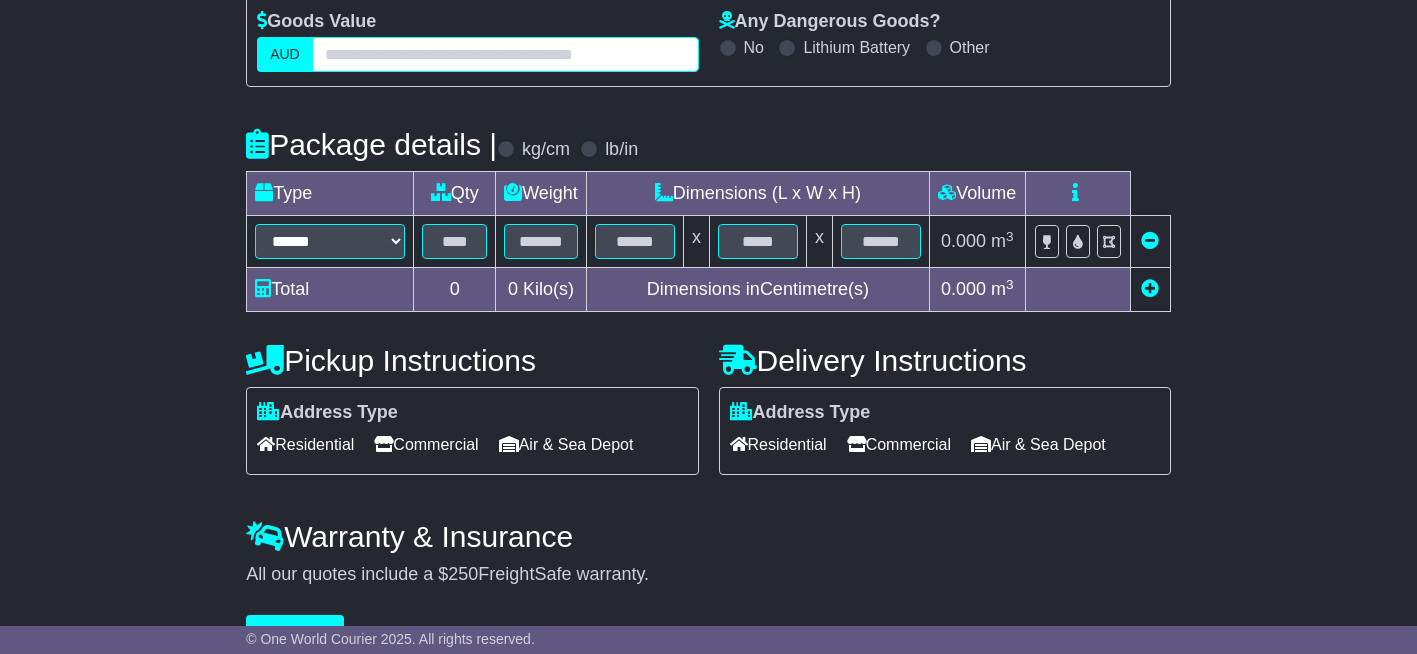 click at bounding box center (505, 54) 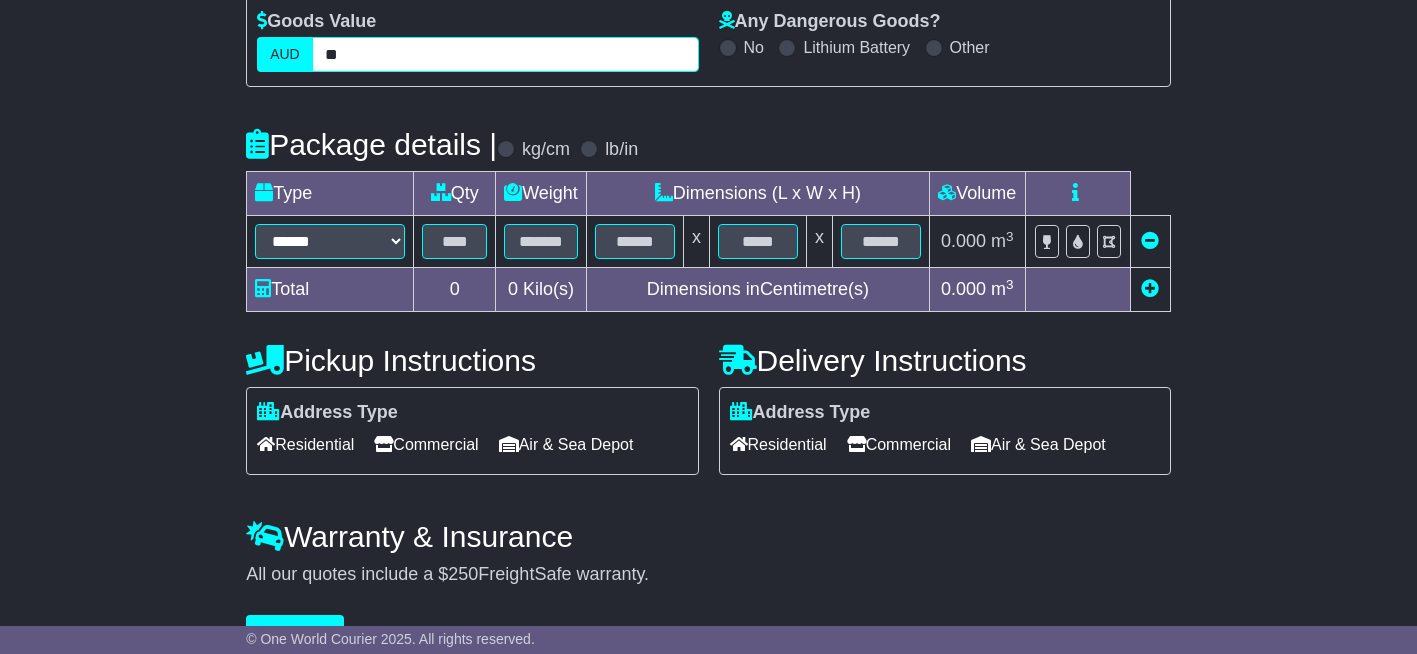 type on "**" 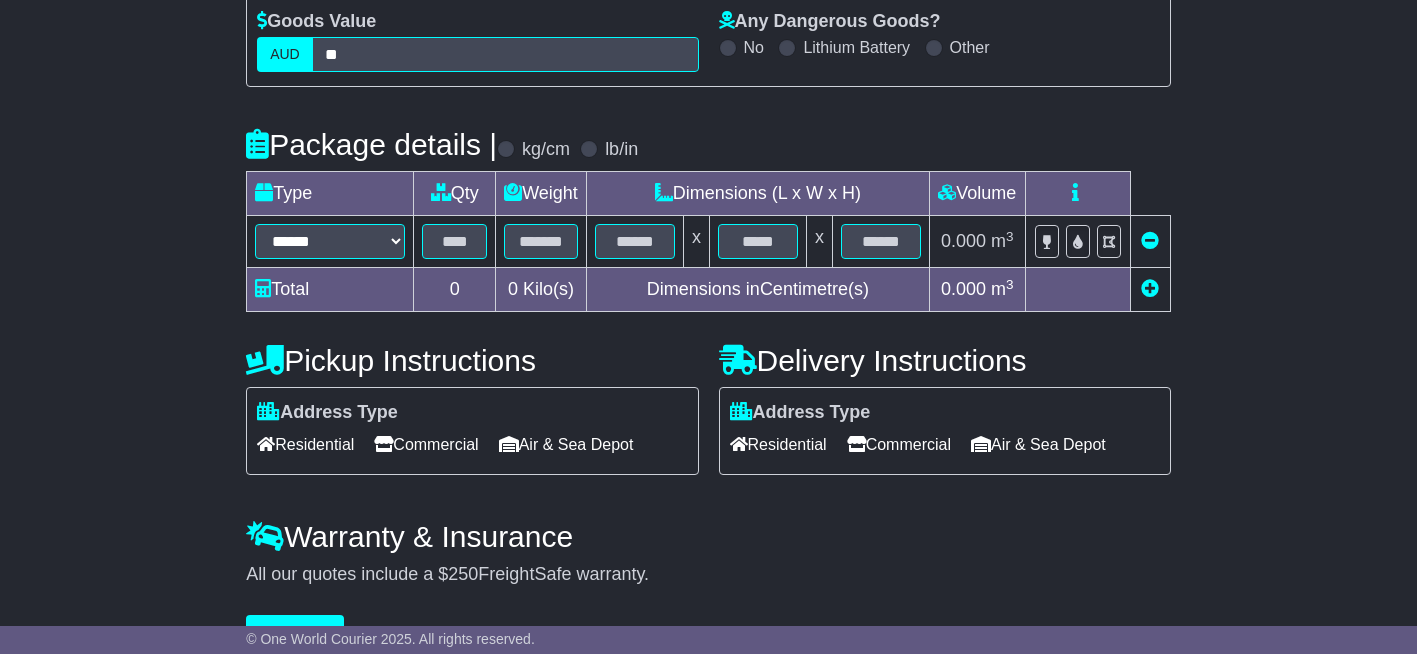 click on "**********" at bounding box center [708, 226] 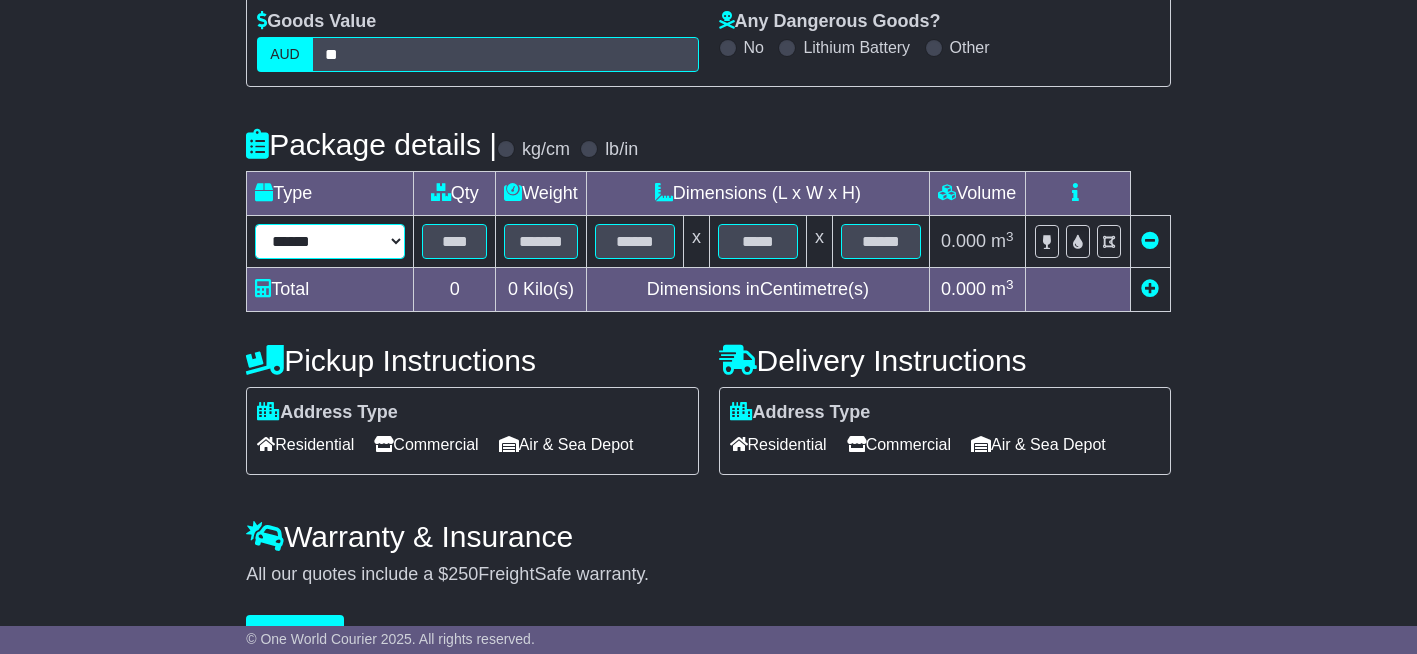 click on "****** ****** *** ******** ***** **** **** ****** *** *******" at bounding box center [330, 241] 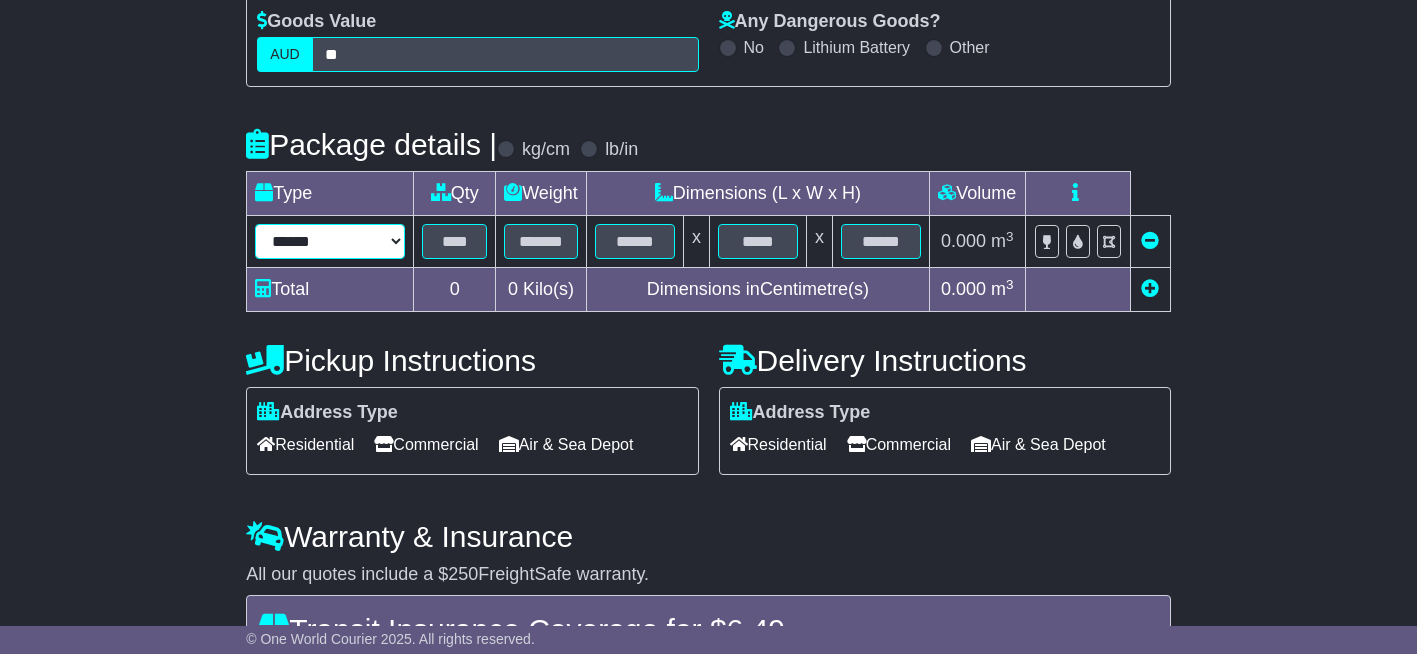 select on "****" 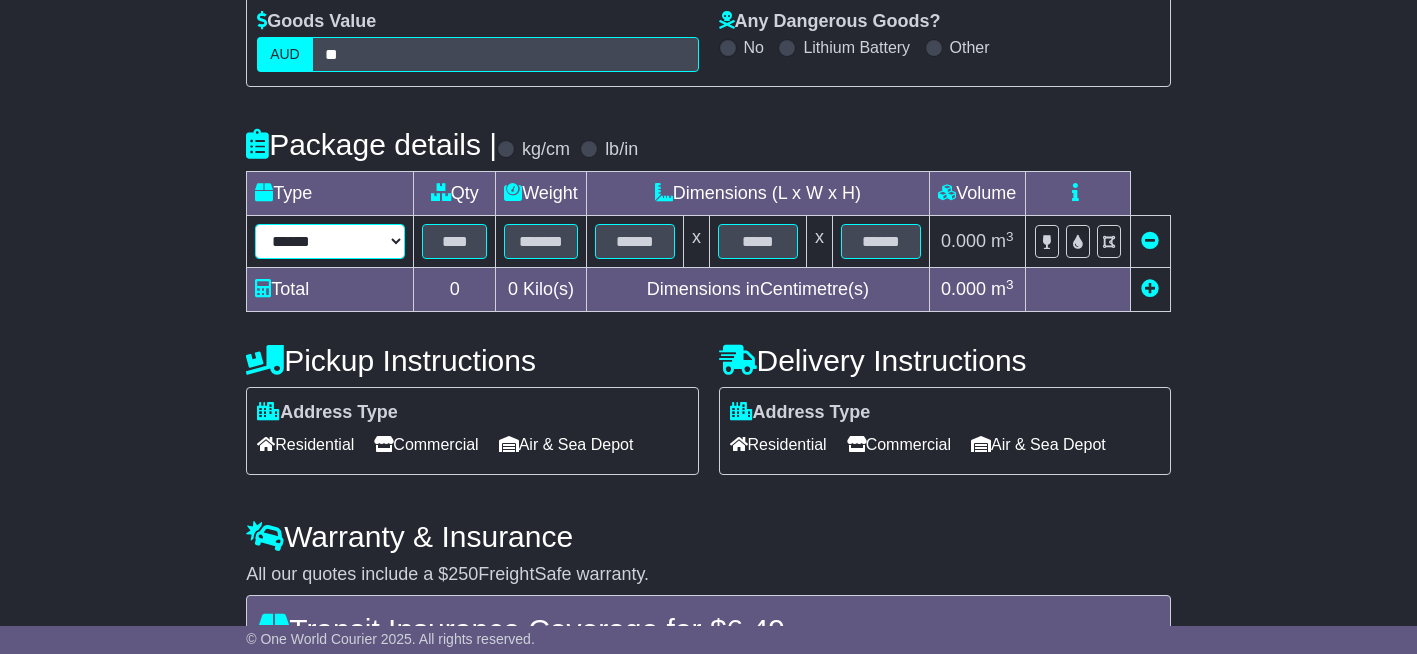 click on "****** ****** *** ******** ***** **** **** ****** *** *******" at bounding box center (330, 241) 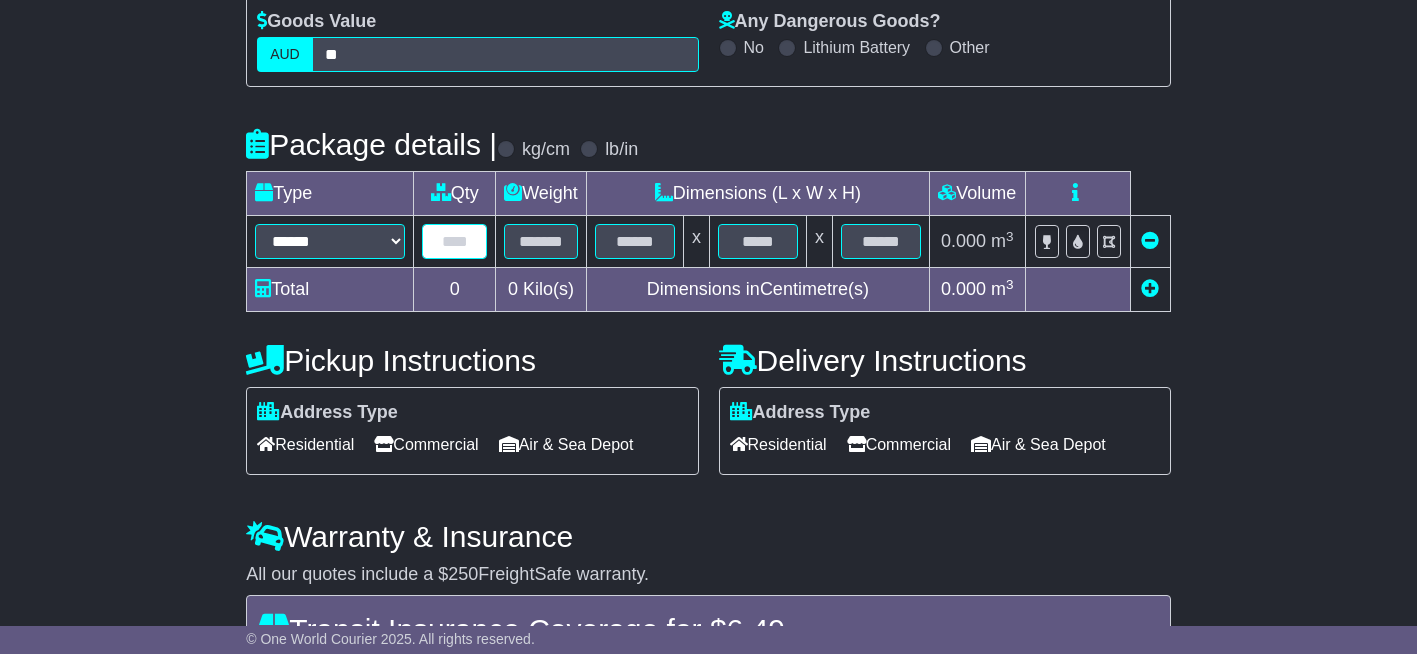 click at bounding box center (454, 241) 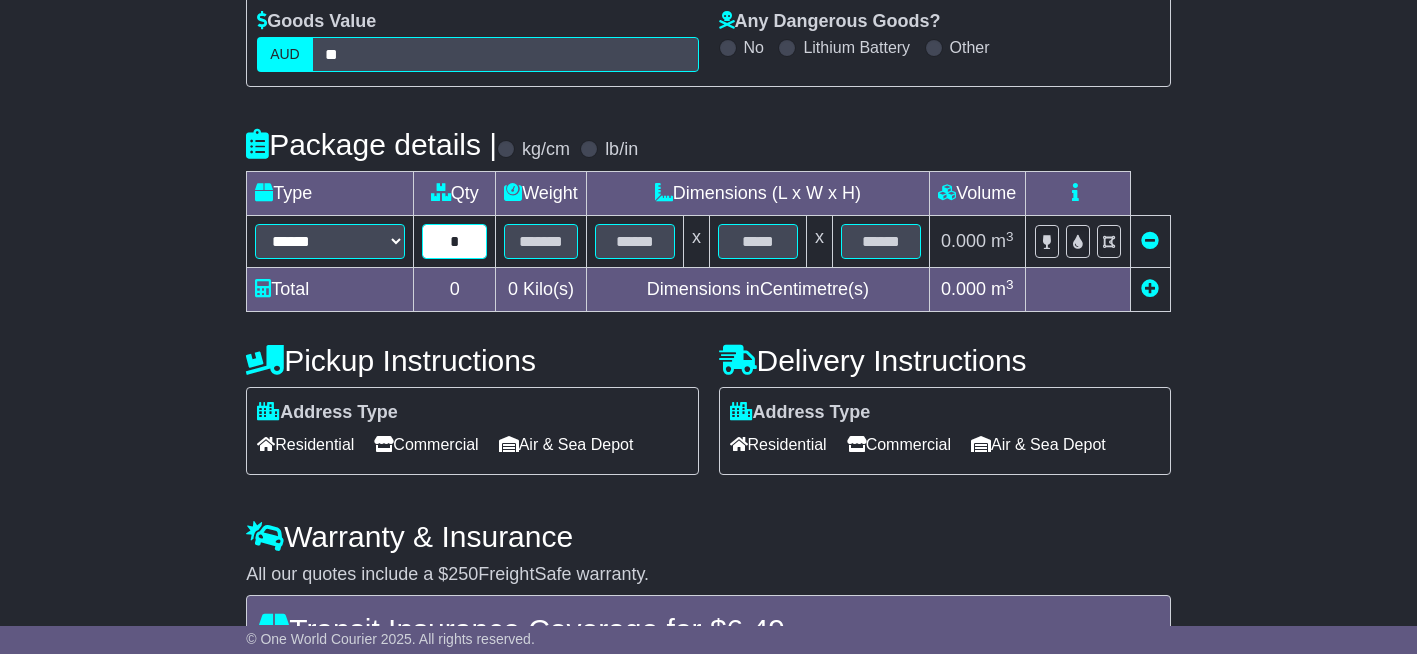 type on "*" 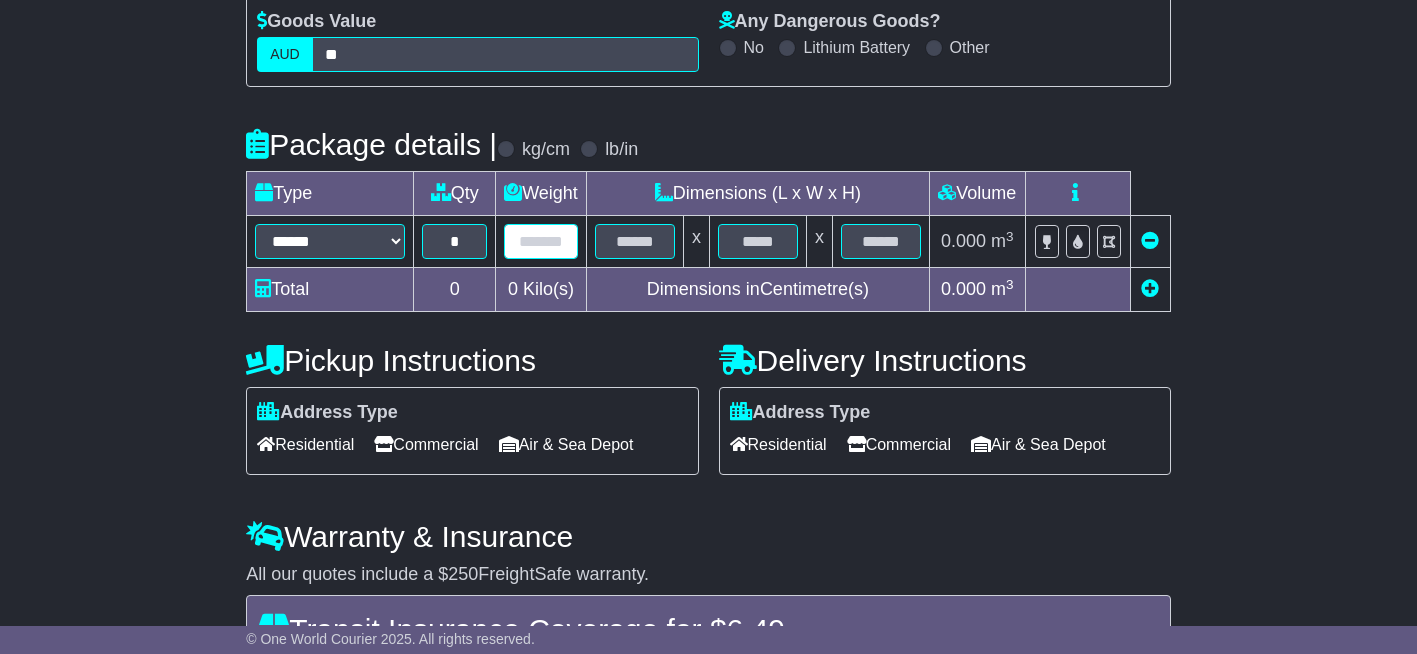 click at bounding box center [541, 241] 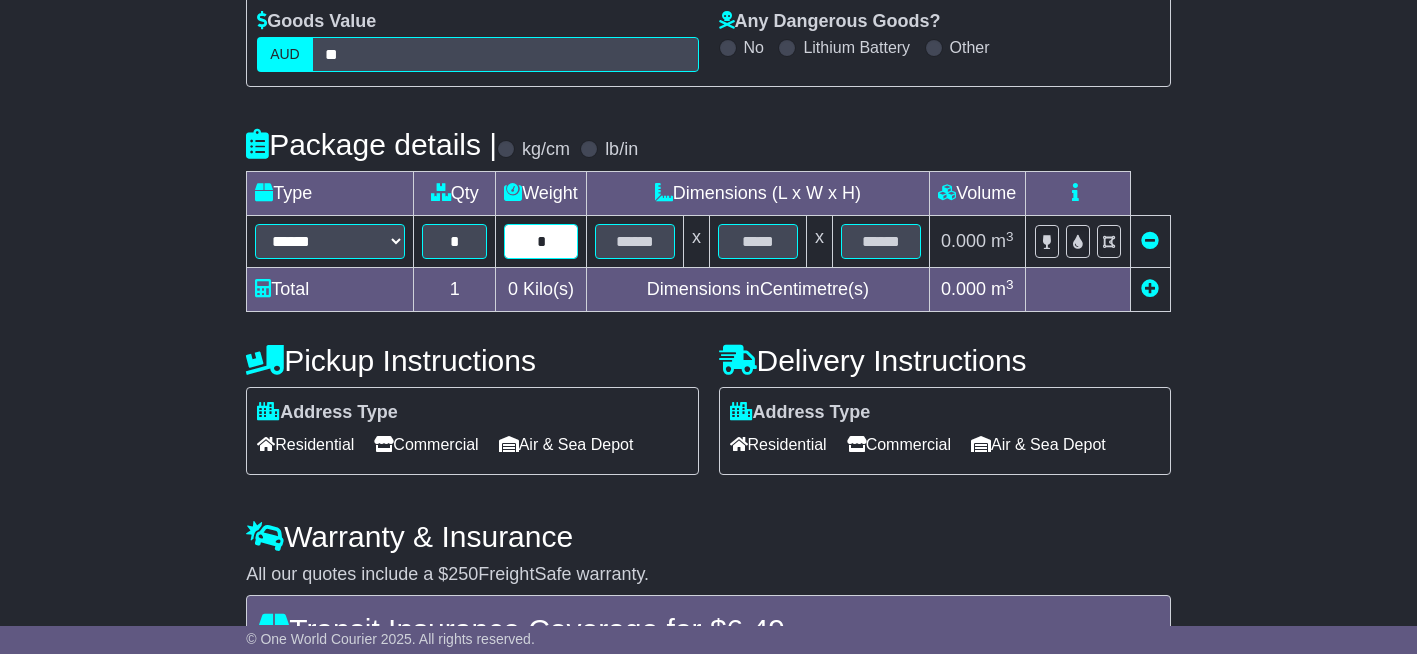 type on "*" 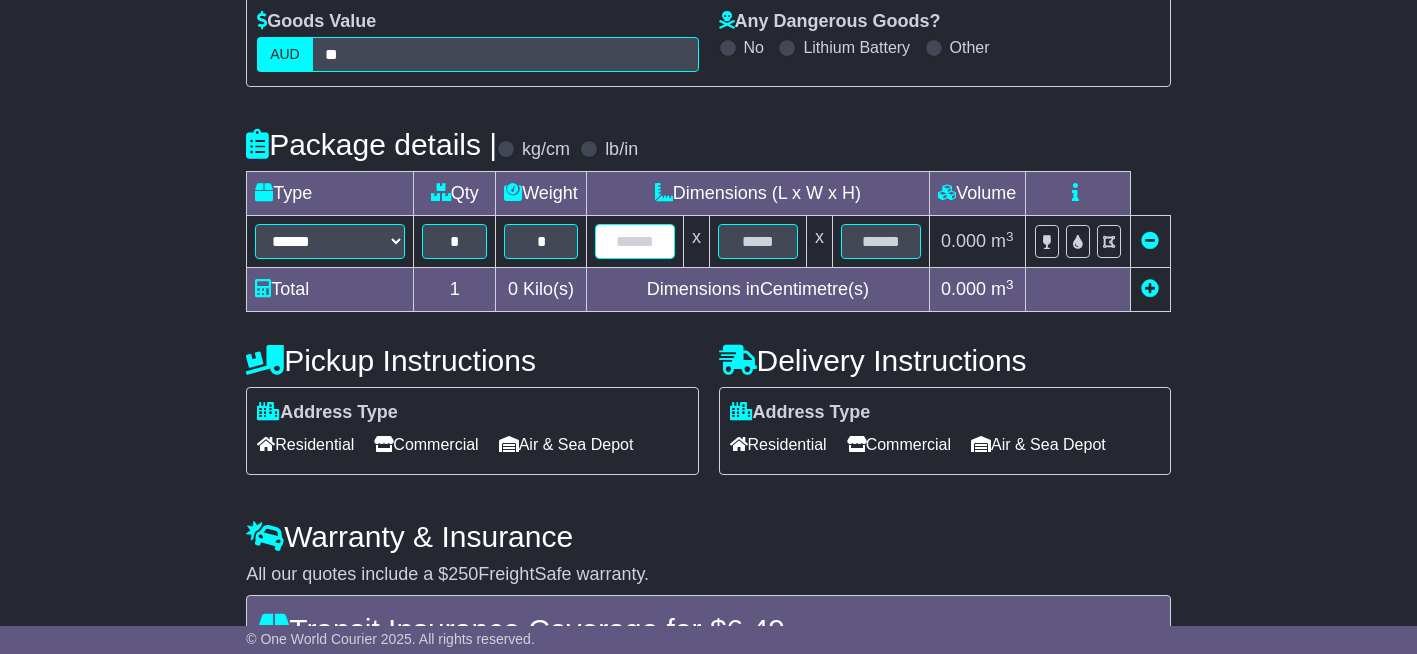 click at bounding box center [635, 241] 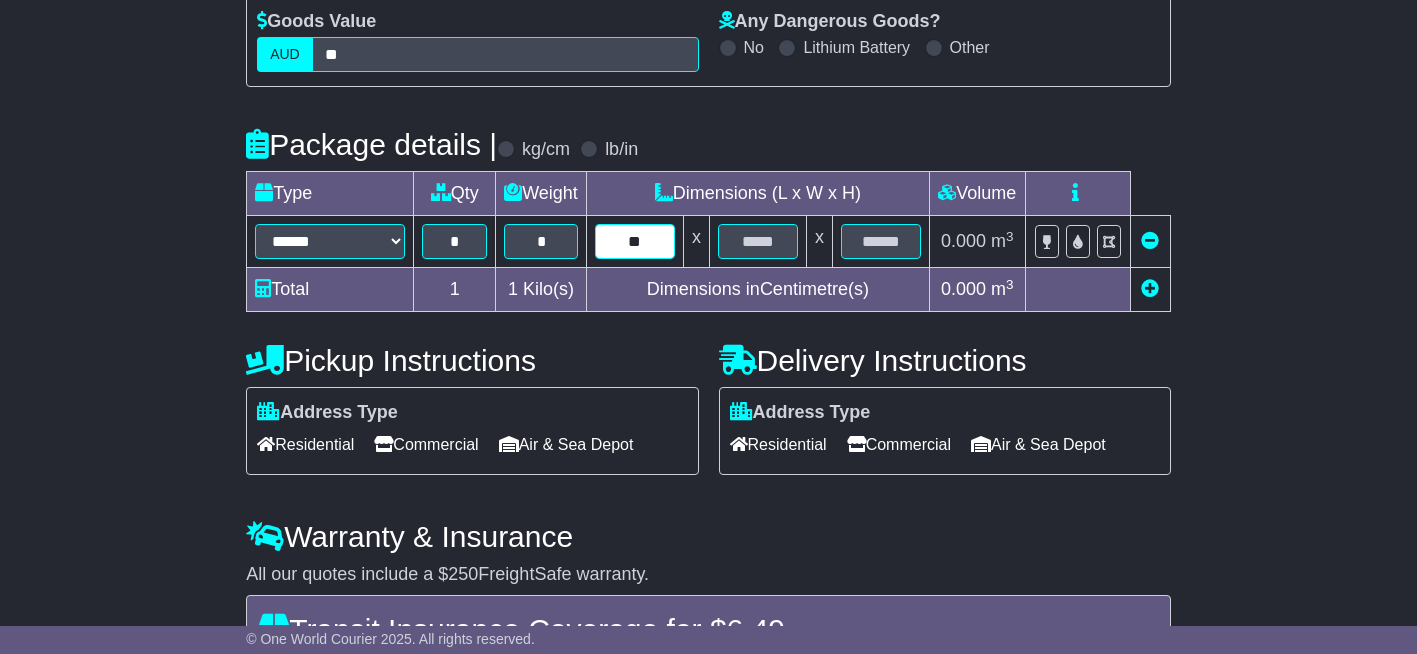 type on "**" 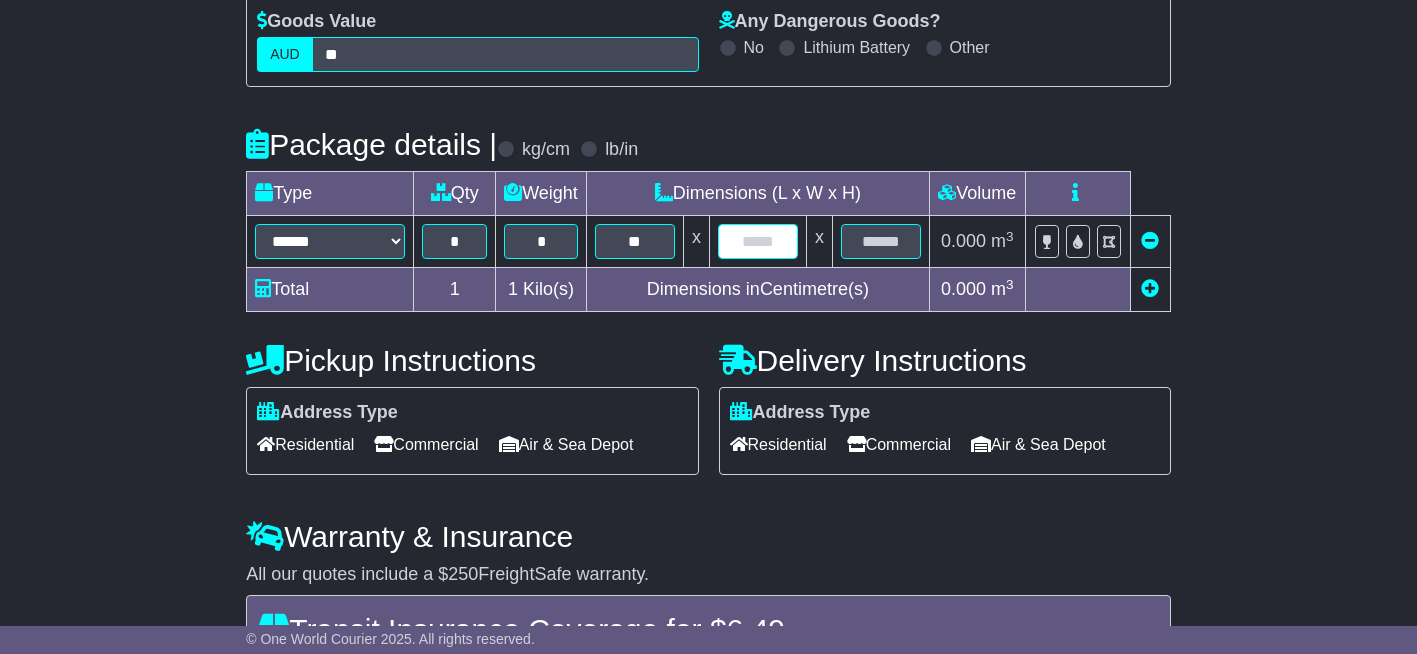 click at bounding box center [758, 241] 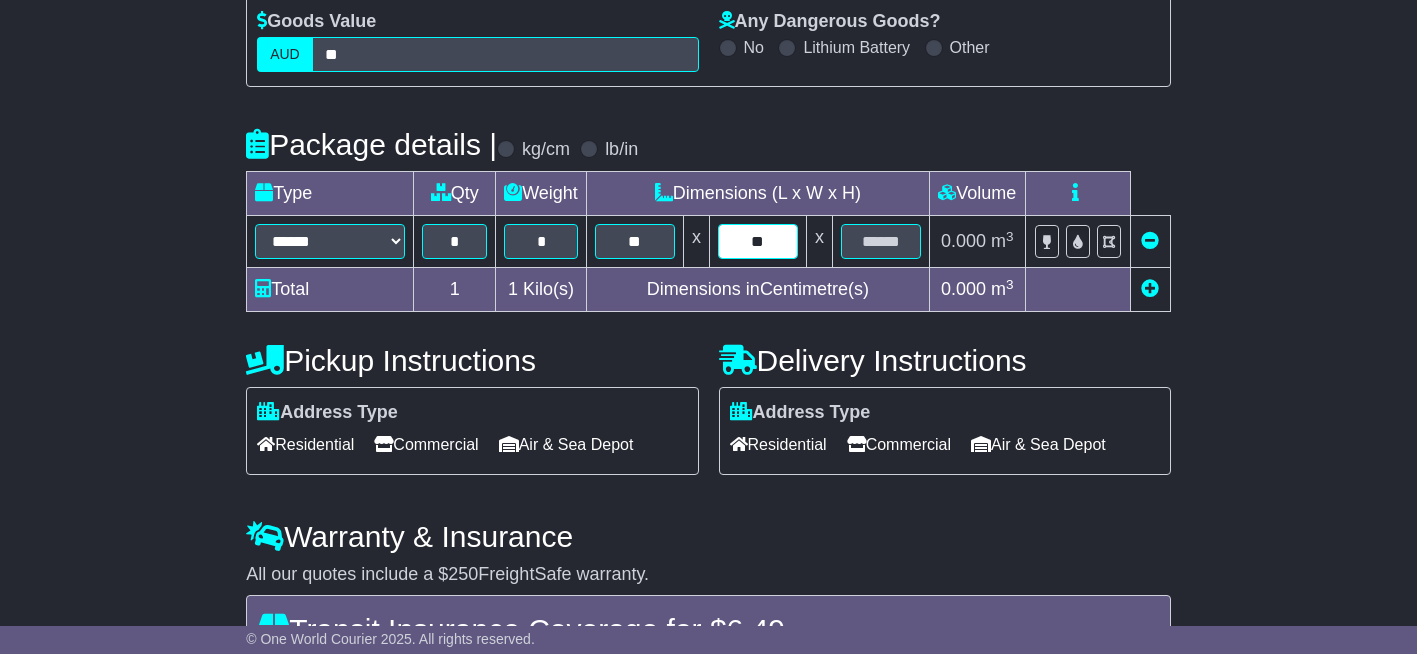 type on "**" 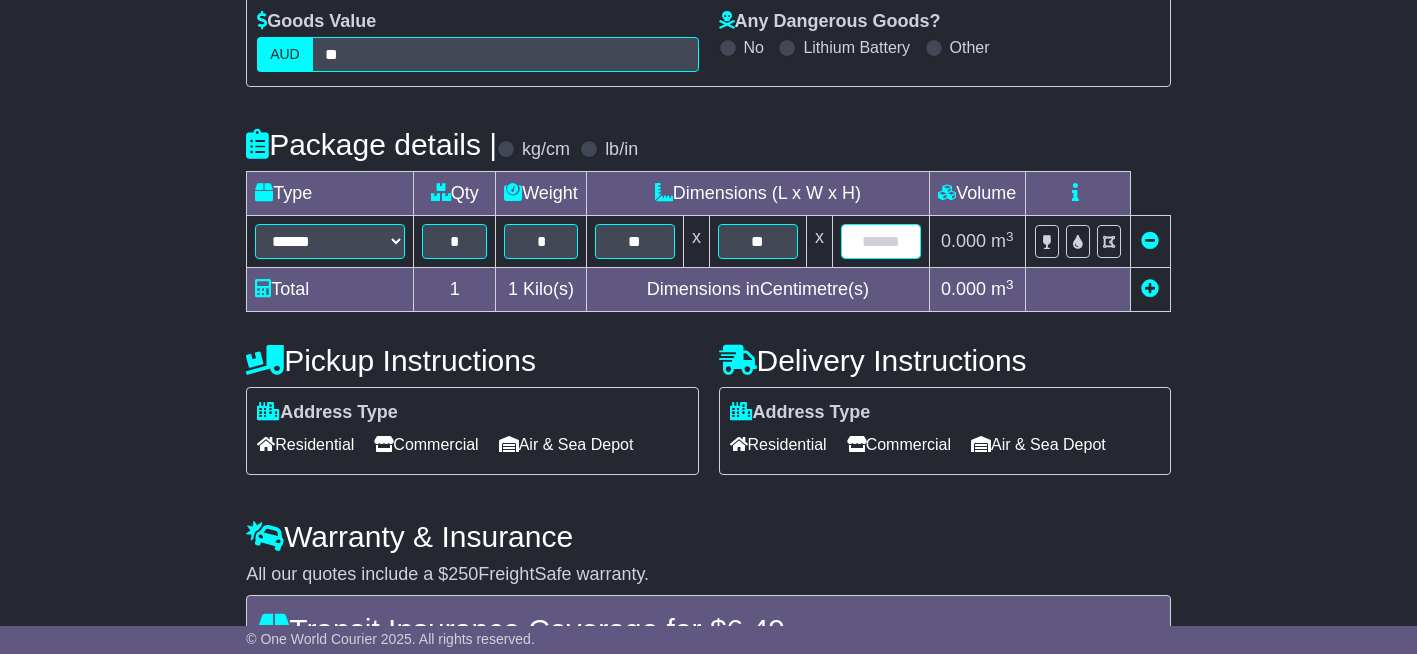 click at bounding box center [881, 241] 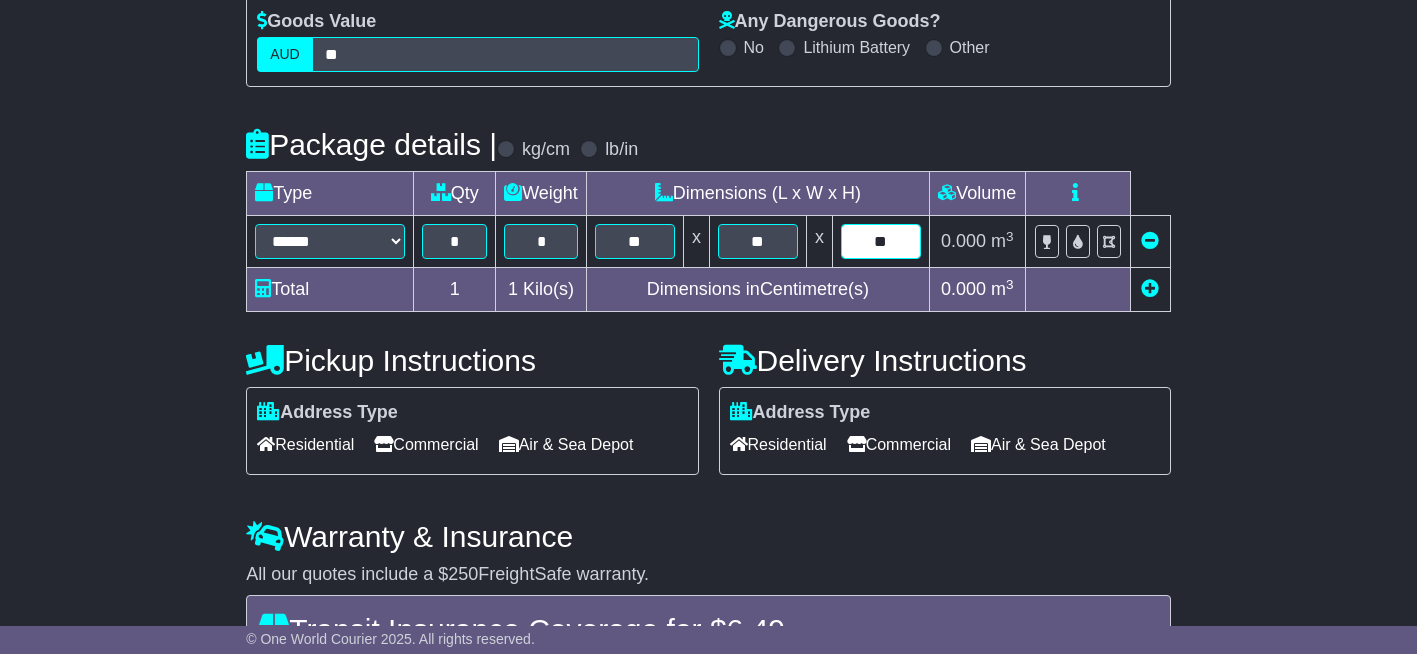 type on "**" 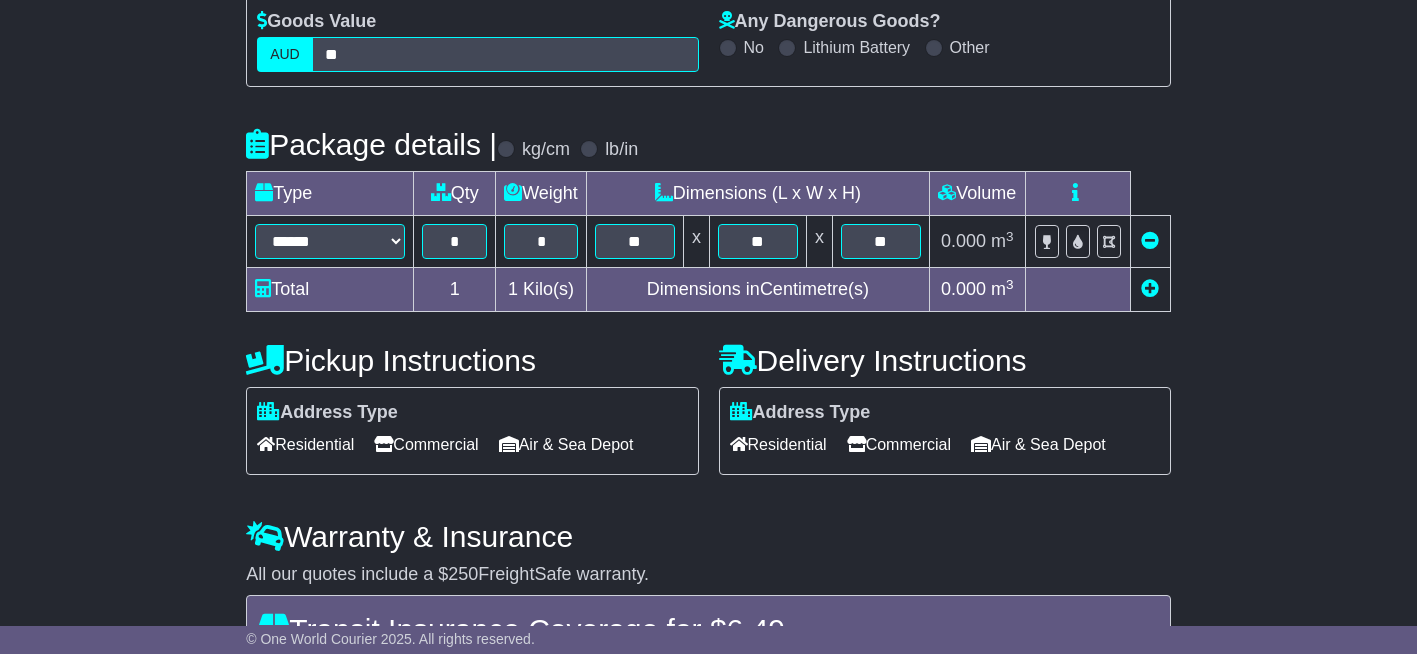 click on "**********" at bounding box center (708, 334) 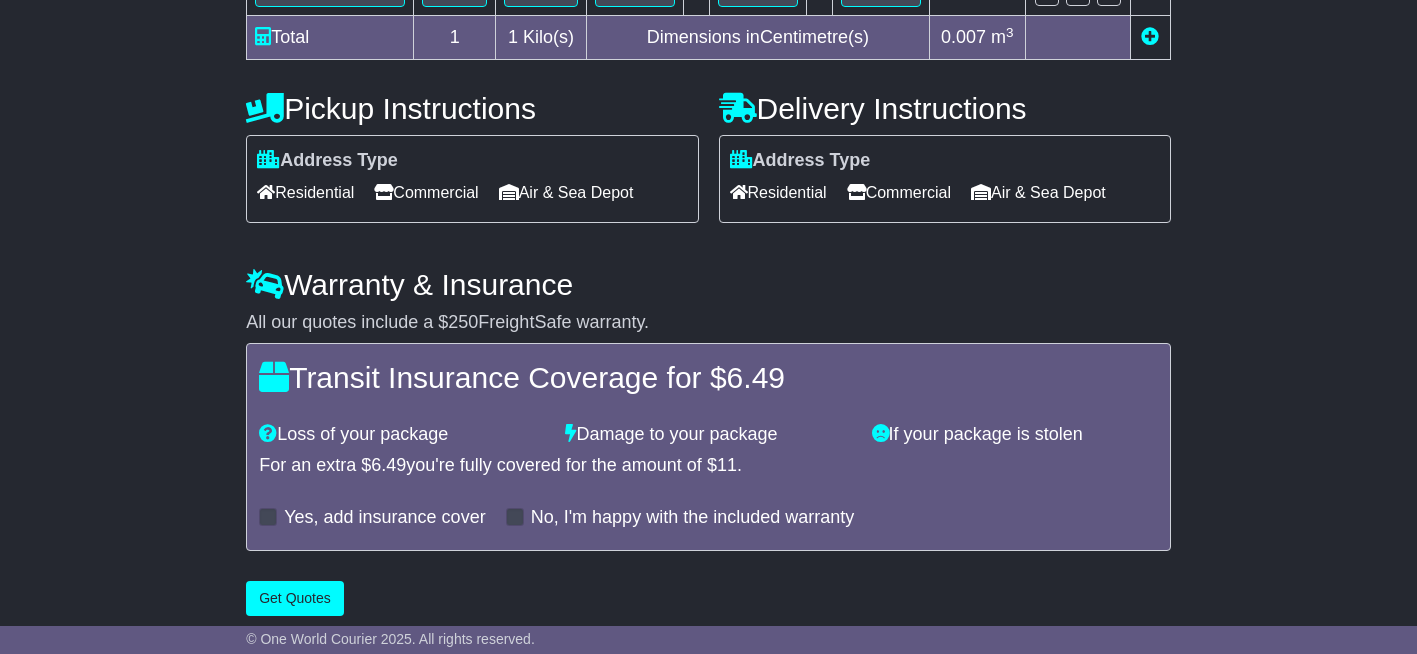 scroll, scrollTop: 667, scrollLeft: 0, axis: vertical 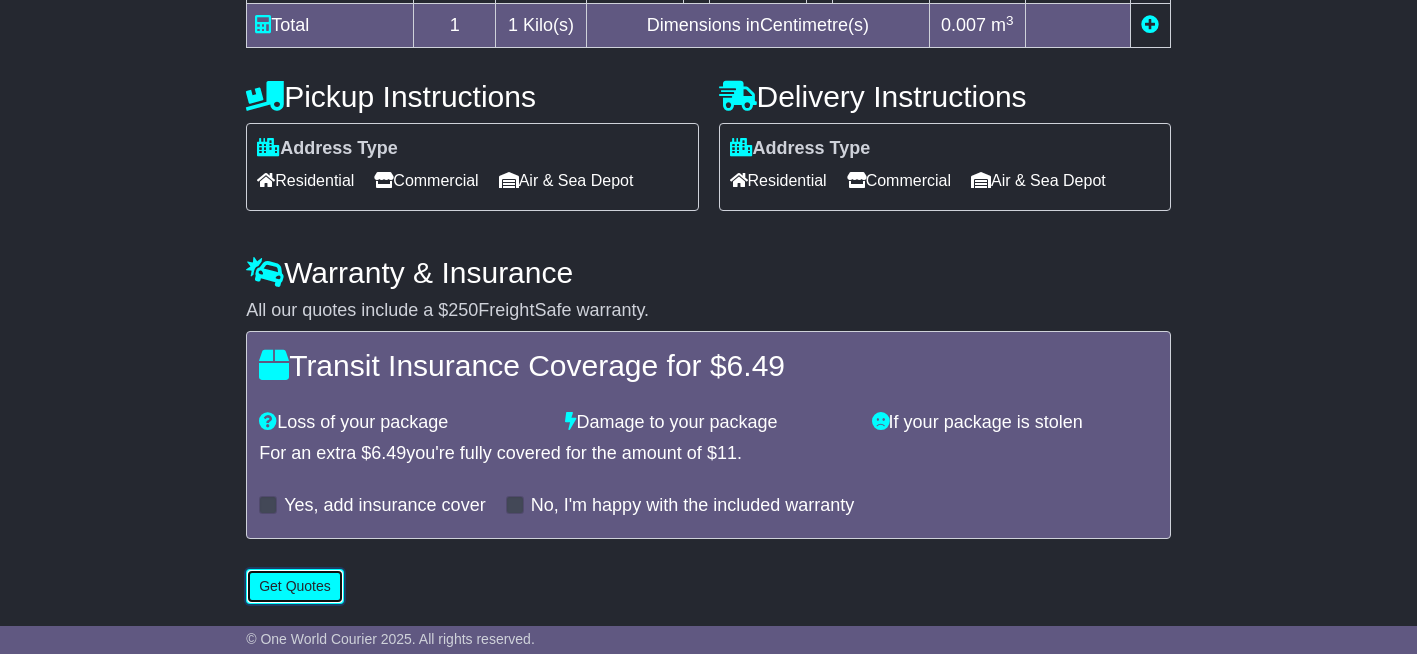 click on "Get Quotes" at bounding box center (295, 586) 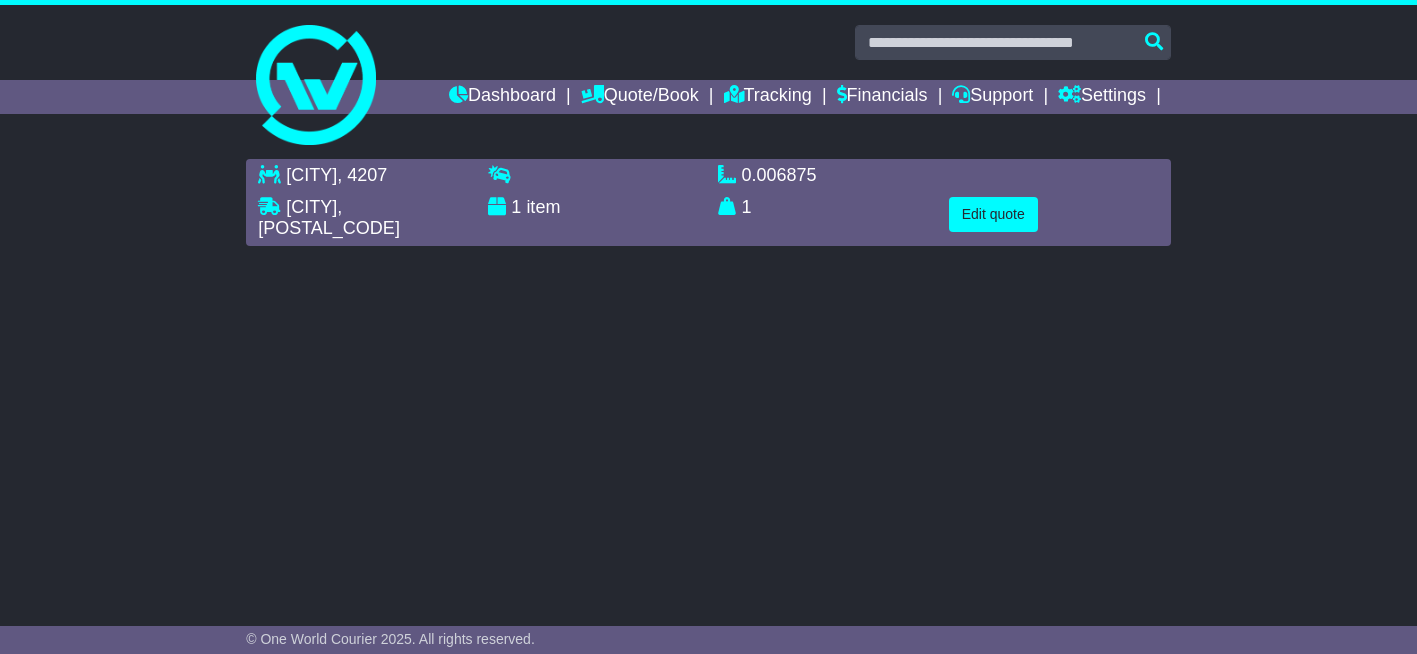scroll, scrollTop: 0, scrollLeft: 0, axis: both 